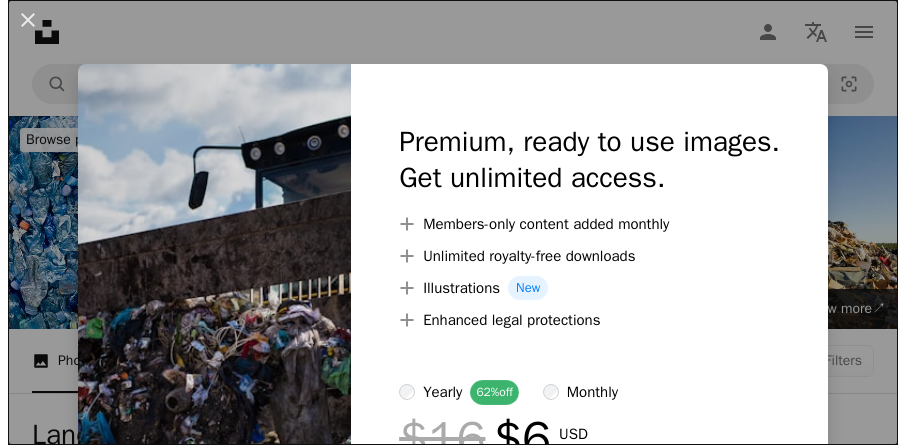 scroll, scrollTop: 400, scrollLeft: 0, axis: vertical 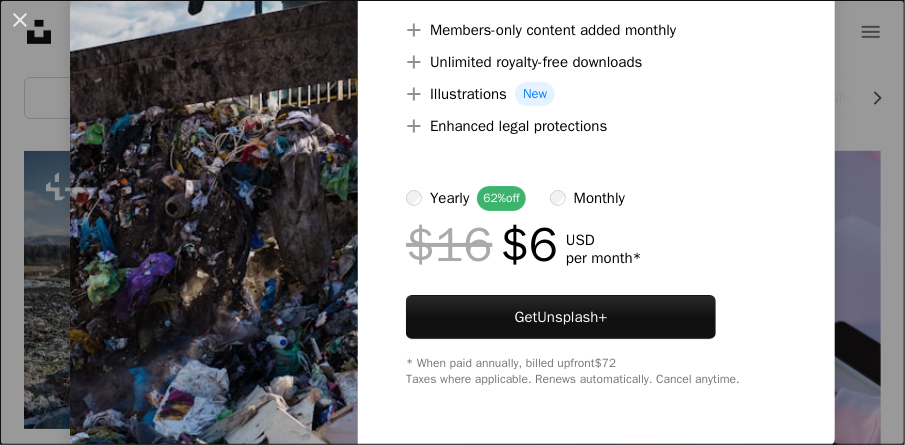 click on "An X shape Premium, ready to use images. Get unlimited access. A plus sign Members-only content added monthly A plus sign Unlimited royalty-free downloads A plus sign Illustrations  New A plus sign Enhanced legal protections yearly 62%  off monthly $16   $6 USD per month * Get  Unsplash+ * When paid annually, billed upfront  $72 Taxes where applicable. Renews automatically. Cancel anytime." at bounding box center [452, 222] 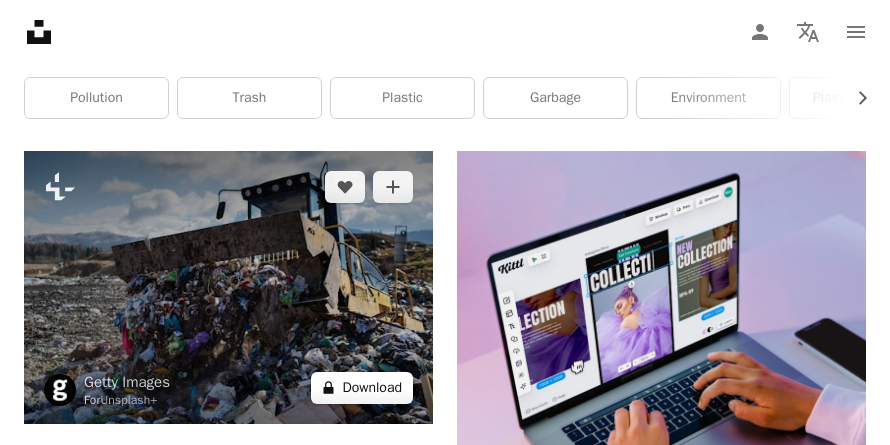 click on "A lock Download" at bounding box center (362, 388) 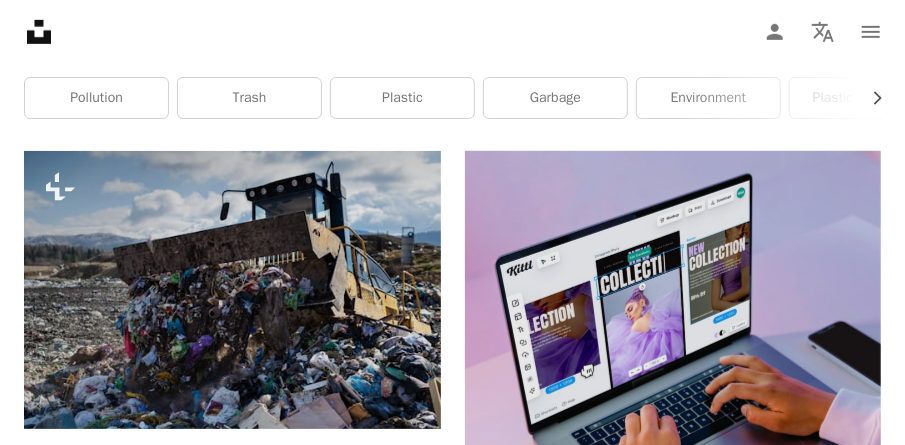 click on "An X shape Premium, ready to use images. Get unlimited access. A plus sign Members-only content added monthly A plus sign Unlimited royalty-free downloads A plus sign Illustrations  New A plus sign Enhanced legal protections yearly 62%  off monthly $16   $6 USD per month * Get  Unsplash+ * When paid annually, billed upfront  $72 Taxes where applicable. Renews automatically. Cancel anytime." at bounding box center (452, 5003) 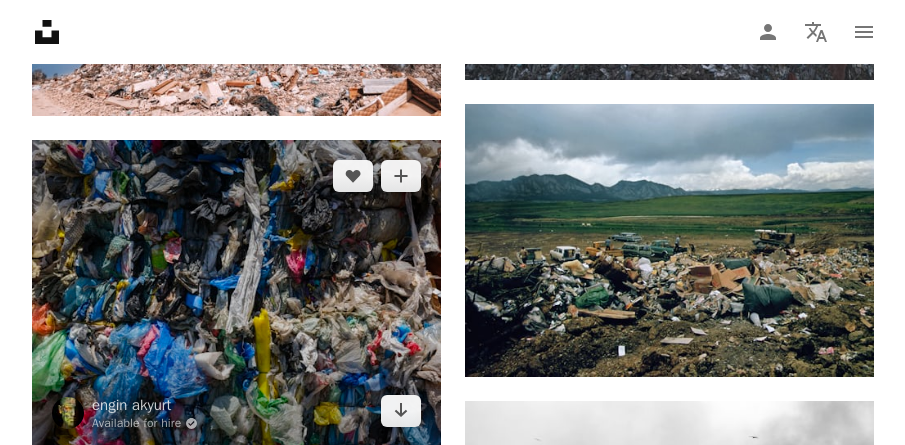 scroll, scrollTop: 1400, scrollLeft: 0, axis: vertical 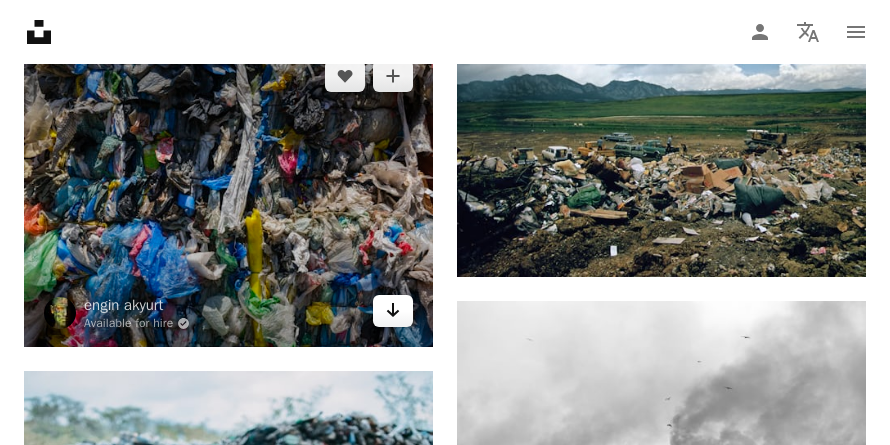 click on "Arrow pointing down" 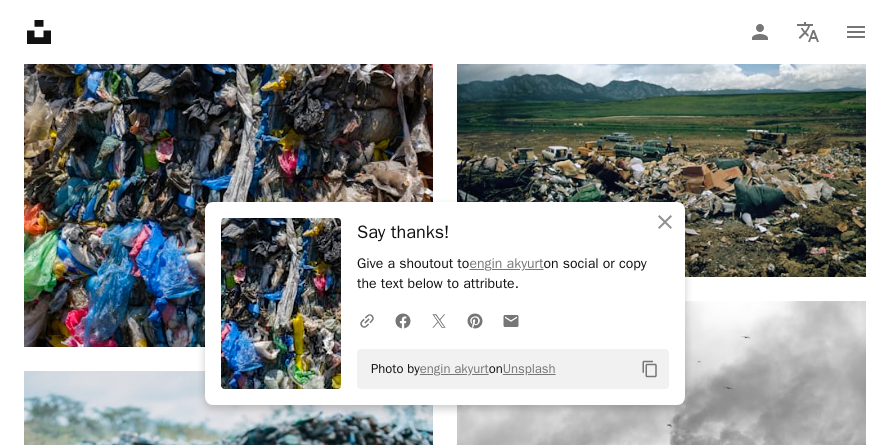 click on "Copy content" 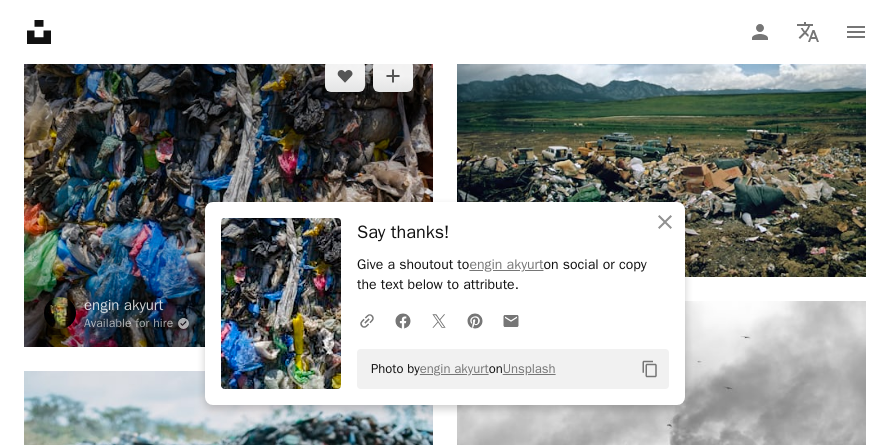 click at bounding box center [228, 193] 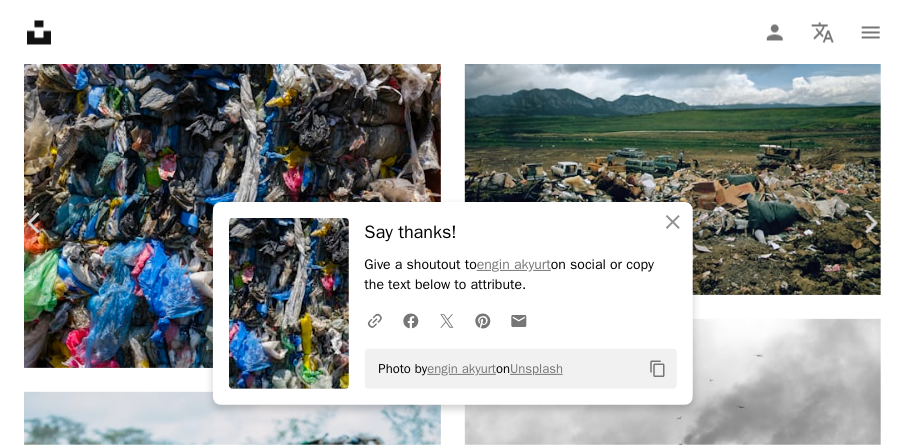 click on "Download free" at bounding box center (706, 3828) 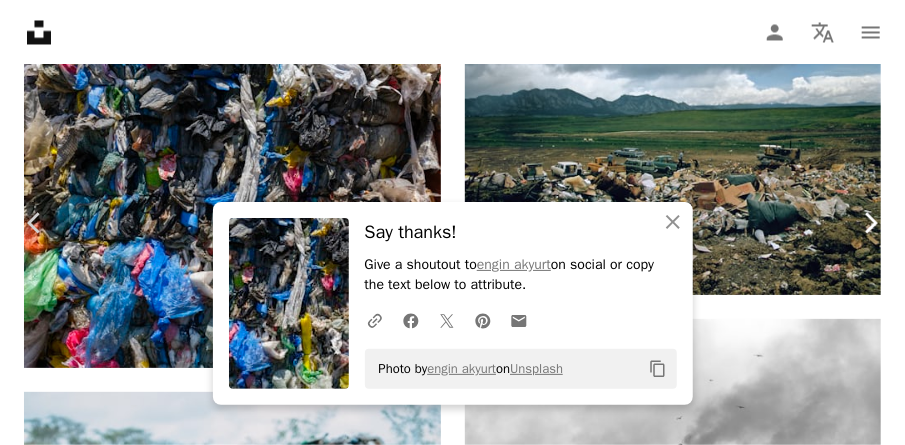 click on "Chevron right" at bounding box center [870, 223] 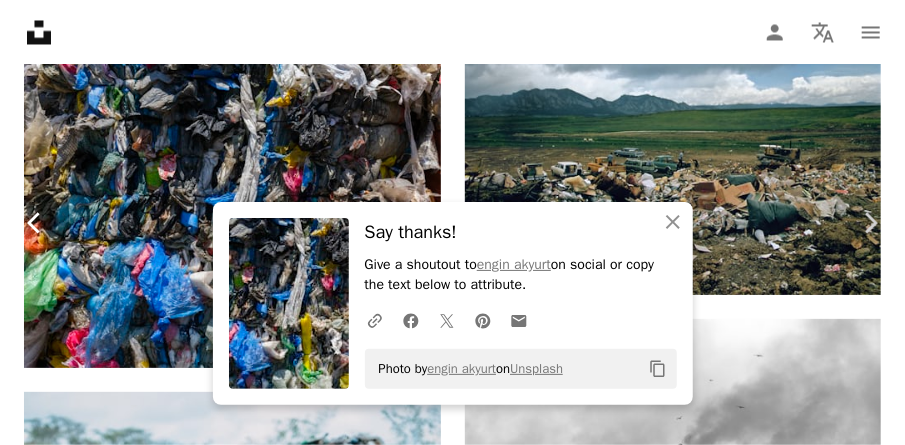 click on "Chevron left" at bounding box center [35, 223] 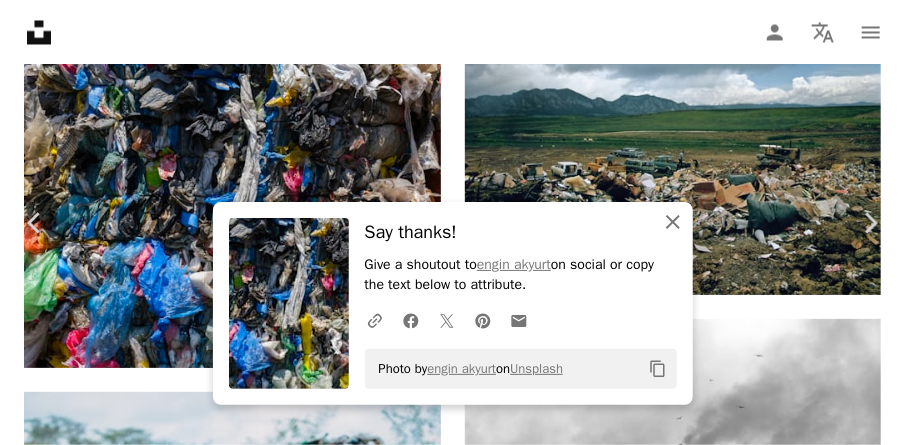 click 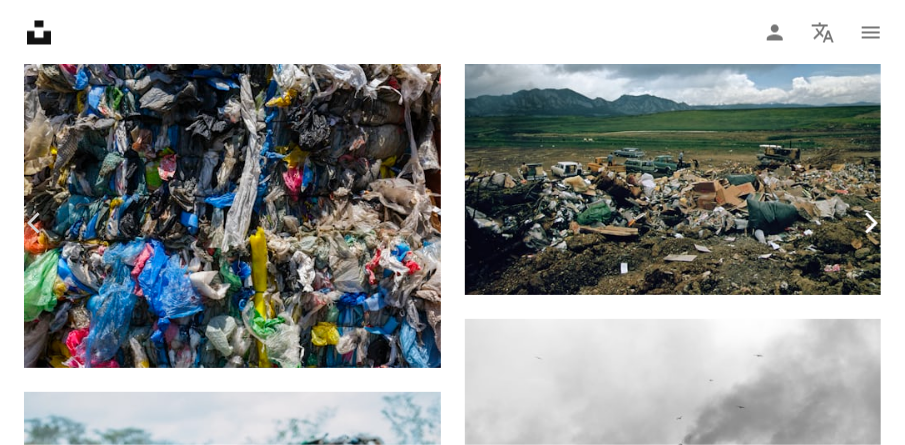 click 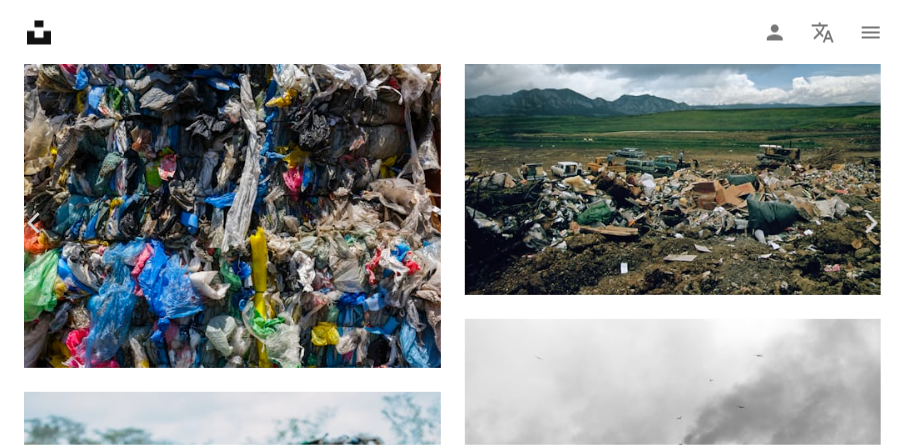 scroll, scrollTop: 100, scrollLeft: 0, axis: vertical 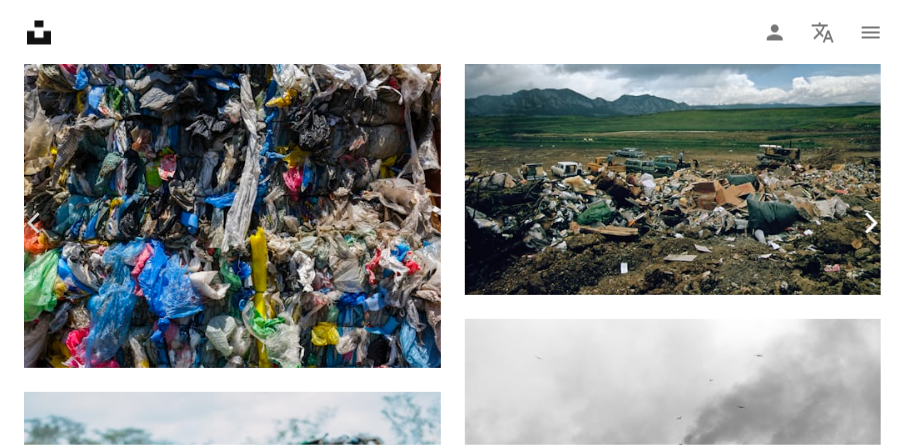 click on "Chevron right" 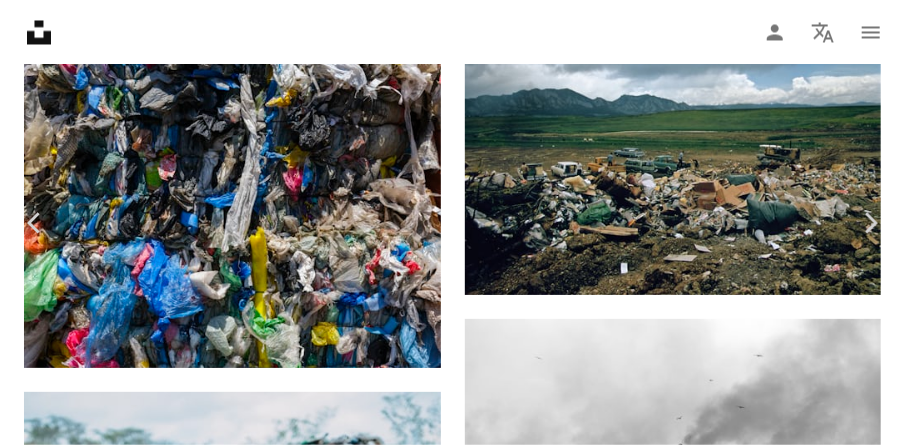 scroll, scrollTop: 100, scrollLeft: 0, axis: vertical 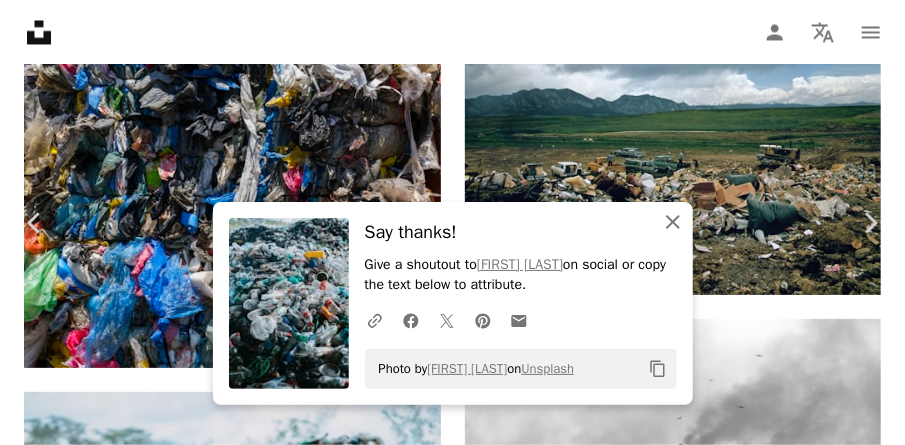 click on "An X shape" 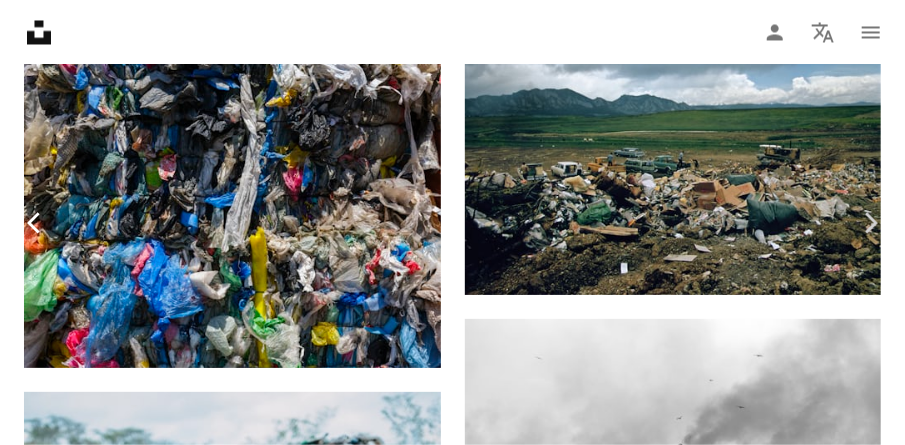 click on "Chevron left" at bounding box center [35, 223] 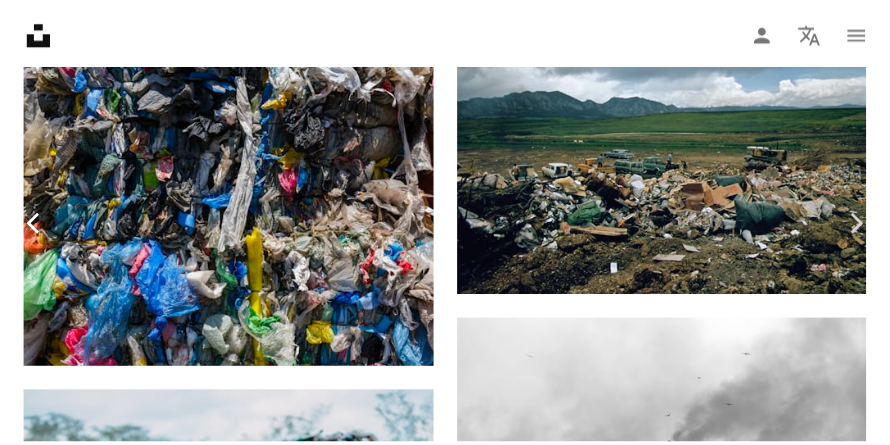 scroll, scrollTop: 0, scrollLeft: 0, axis: both 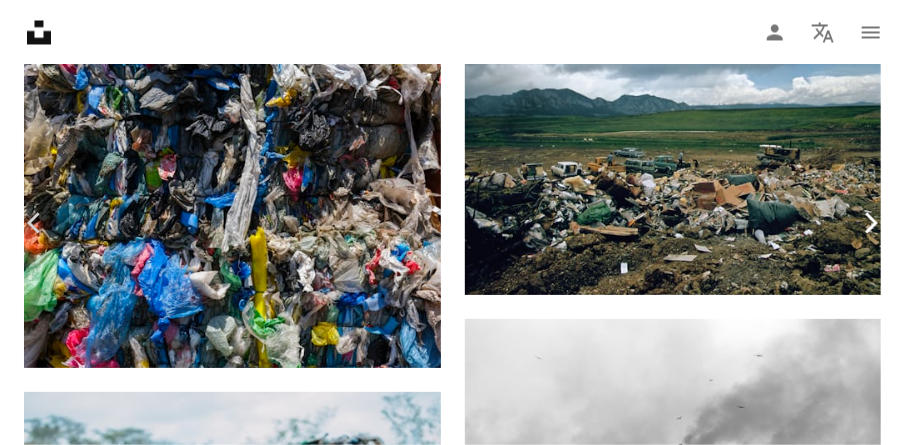 click on "Chevron right" at bounding box center (870, 223) 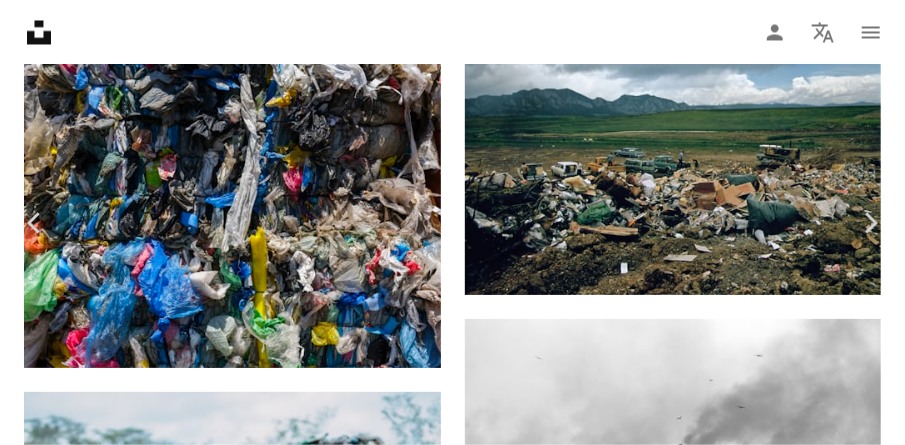 click on "An X shape Chevron left Chevron right An X shape Close Say thanks! Give a shoutout to  [FIRST] [LAST]  Available for hire A checkmark inside of a circle A heart A plus sign Download free Chevron down Zoom in Views 32,199 Downloads 797 A forward-right arrow Share Info icon Info More Actions A map marker [ADDRESS], [CITY], [COUNTRY] Calendar outlined Published on  March 12, 2024 Camera SONY, ILCE-7M3 Safety Free to use under the  Unsplash License recycling plastic trash garbage dominican republic landfill santiago de los caballeros Public domain images Browse premium related images on iStock  |  Save 20% with code UNSPLASH20 View more on iStock  ↗ Related images A heart A plus sign [FIRST] [LAST] Available for hire A checkmark inside of a circle Arrow pointing down Plus sign for Unsplash+ A heart A plus sign [FIRST] [LAST] Available for hire A checkmark inside of a circle Arrow pointing down Plus sign for Unsplash+ A heart A plus sign [FIRST] [LAST] For  Unsplash+ A lock Download A heart A plus sign [FIRST] [LAST] Available for hire A checkmark inside of a circle Arrow pointing down Plus sign for Unsplash+ A heart A plus sign [FIRST] [LAST] For  Unsplash+ NS" at bounding box center [452, 4003] 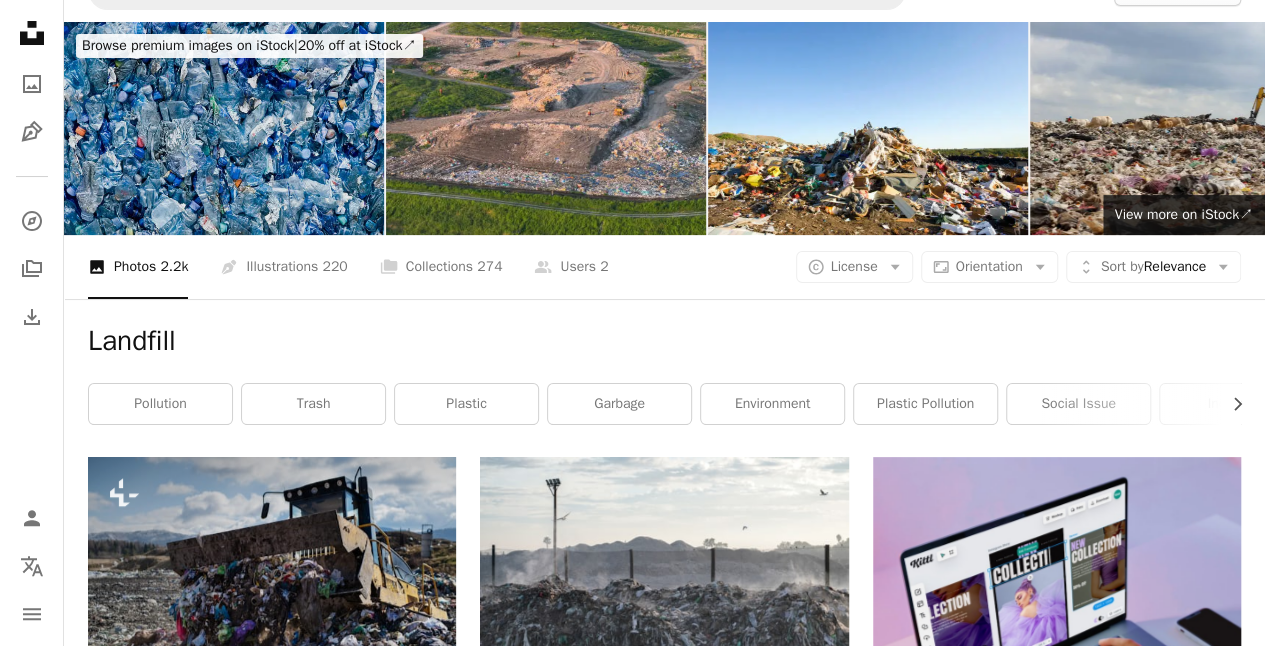 scroll, scrollTop: 0, scrollLeft: 0, axis: both 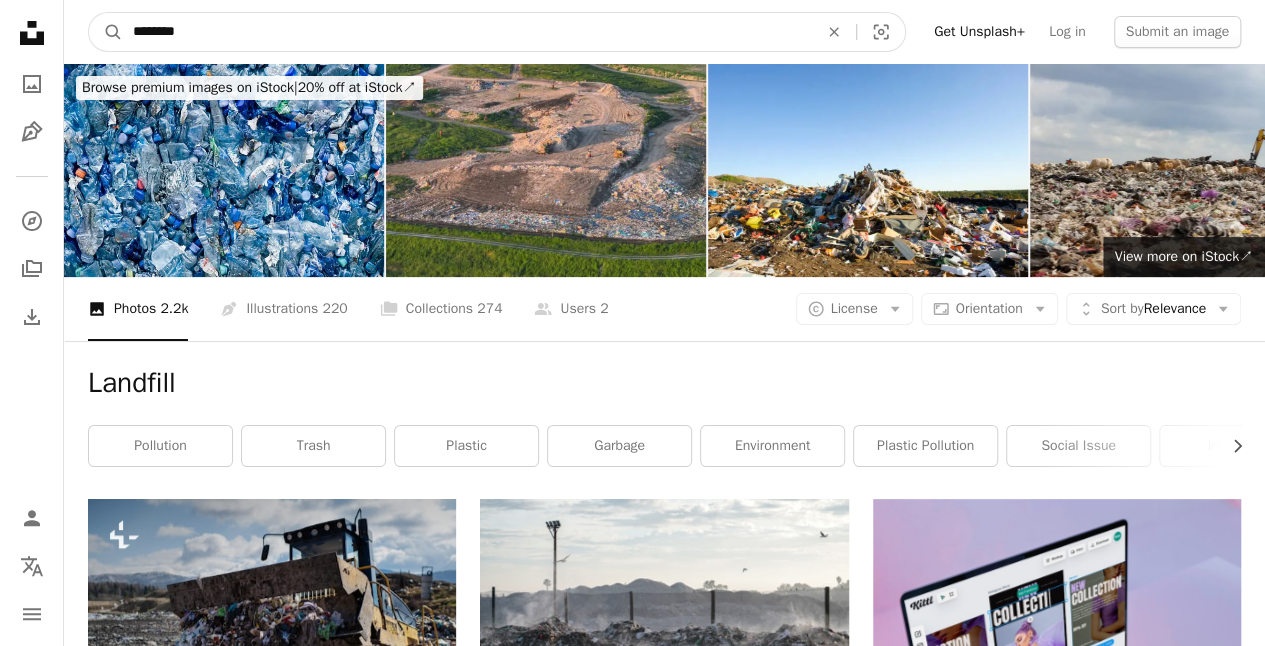 drag, startPoint x: 190, startPoint y: 25, endPoint x: 124, endPoint y: 24, distance: 66.007576 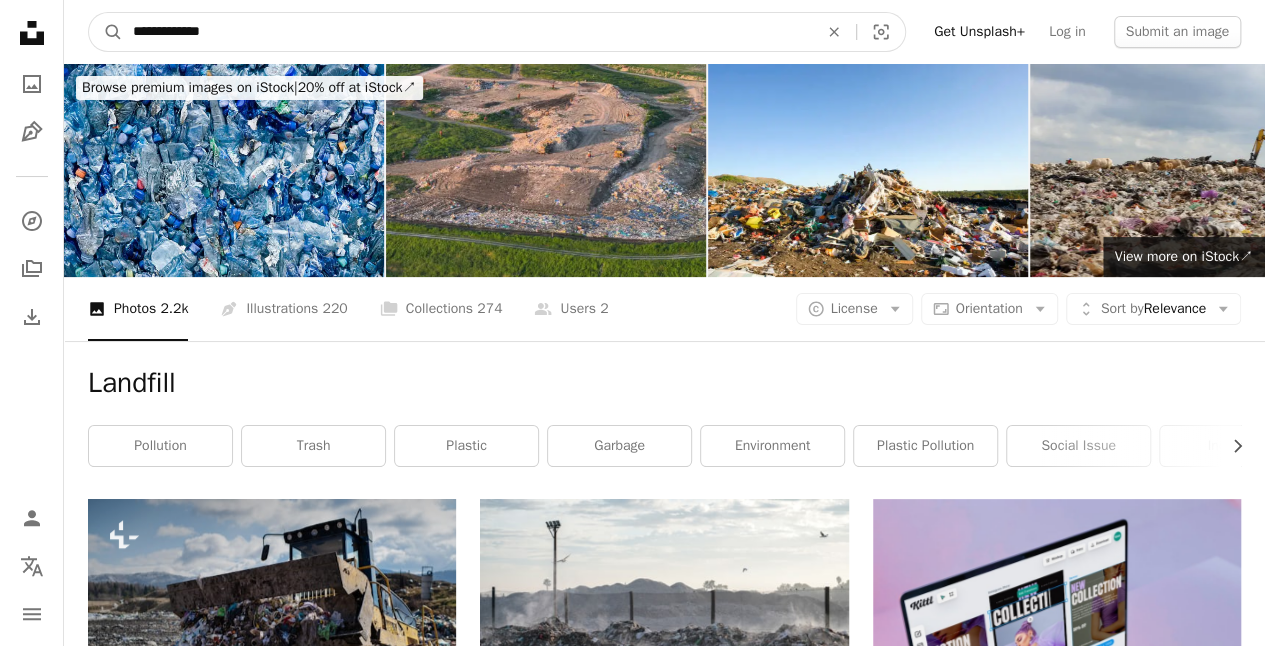 type on "**********" 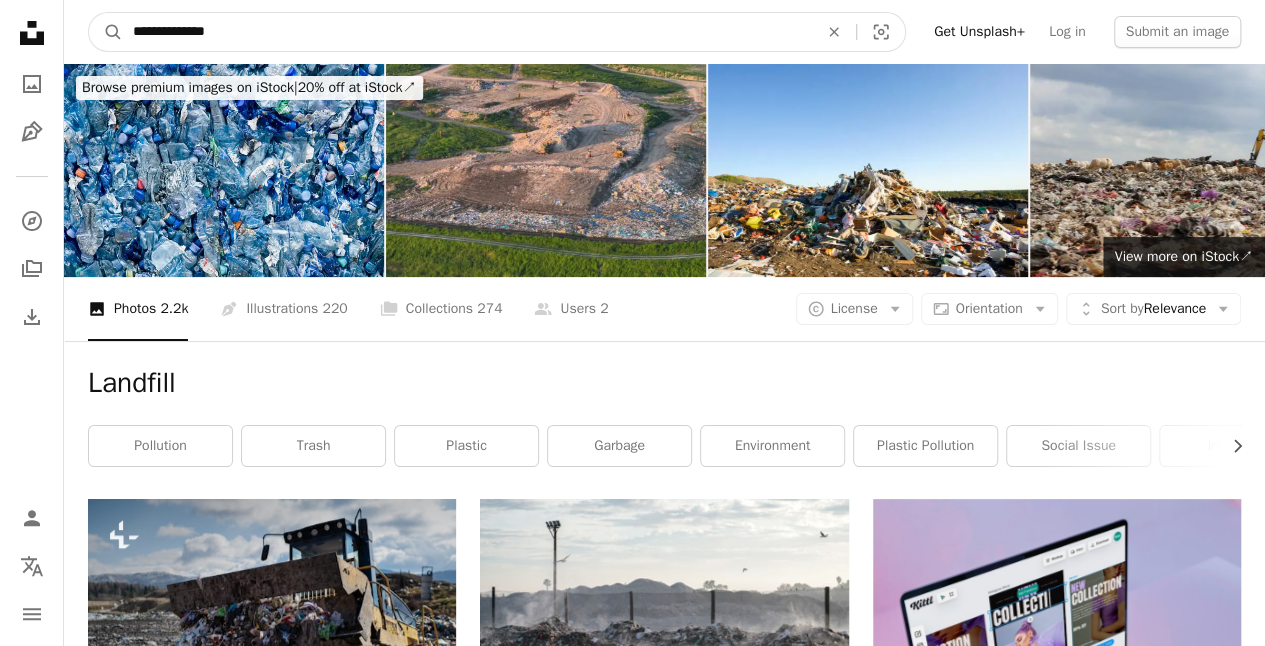 click on "A magnifying glass" at bounding box center [106, 32] 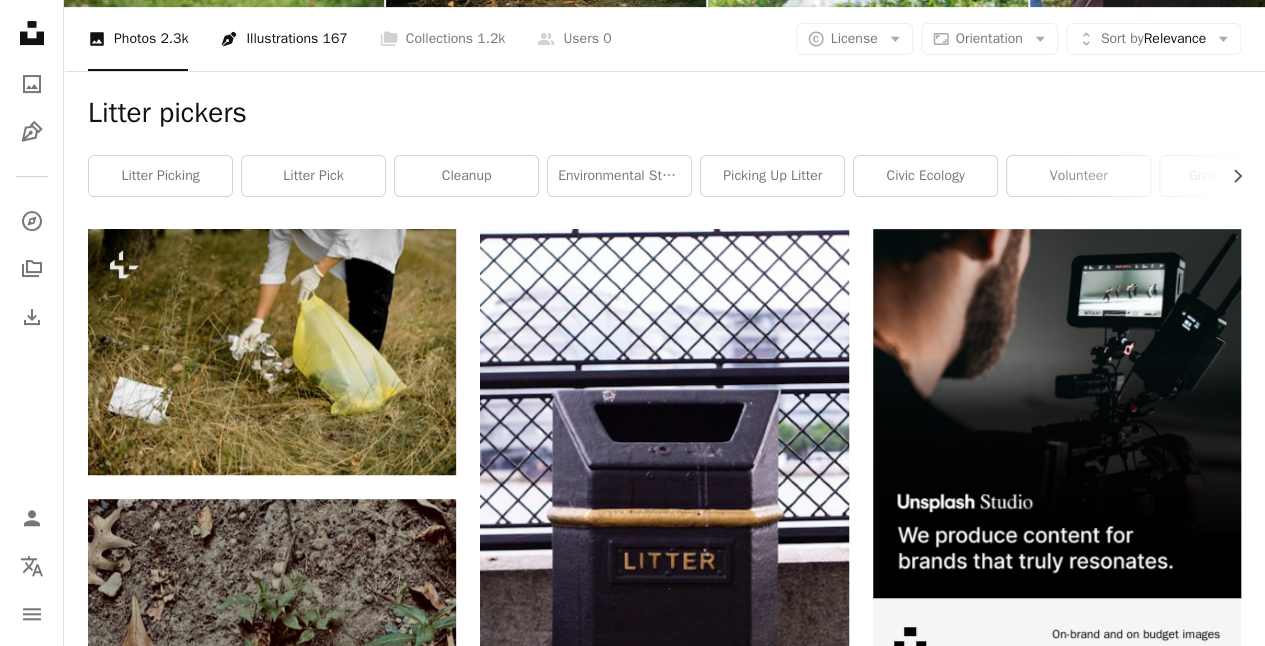 scroll, scrollTop: 0, scrollLeft: 0, axis: both 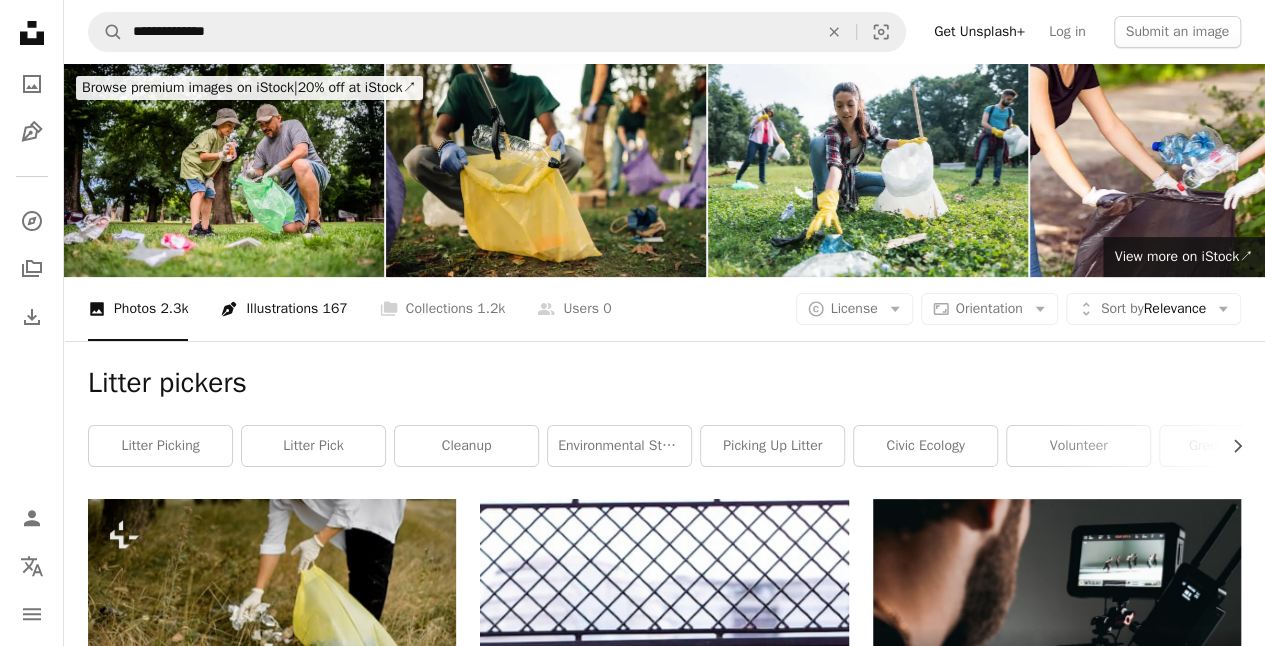 click on "Pen Tool Illustrations   167" at bounding box center [283, 309] 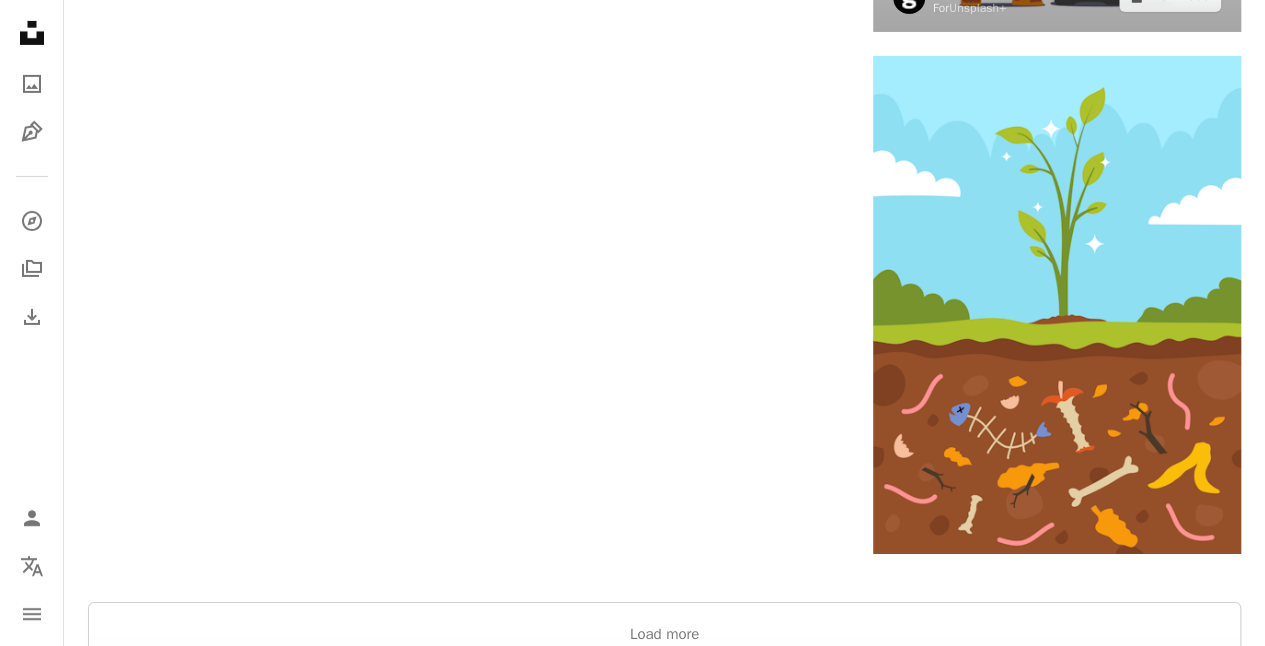scroll, scrollTop: 3500, scrollLeft: 0, axis: vertical 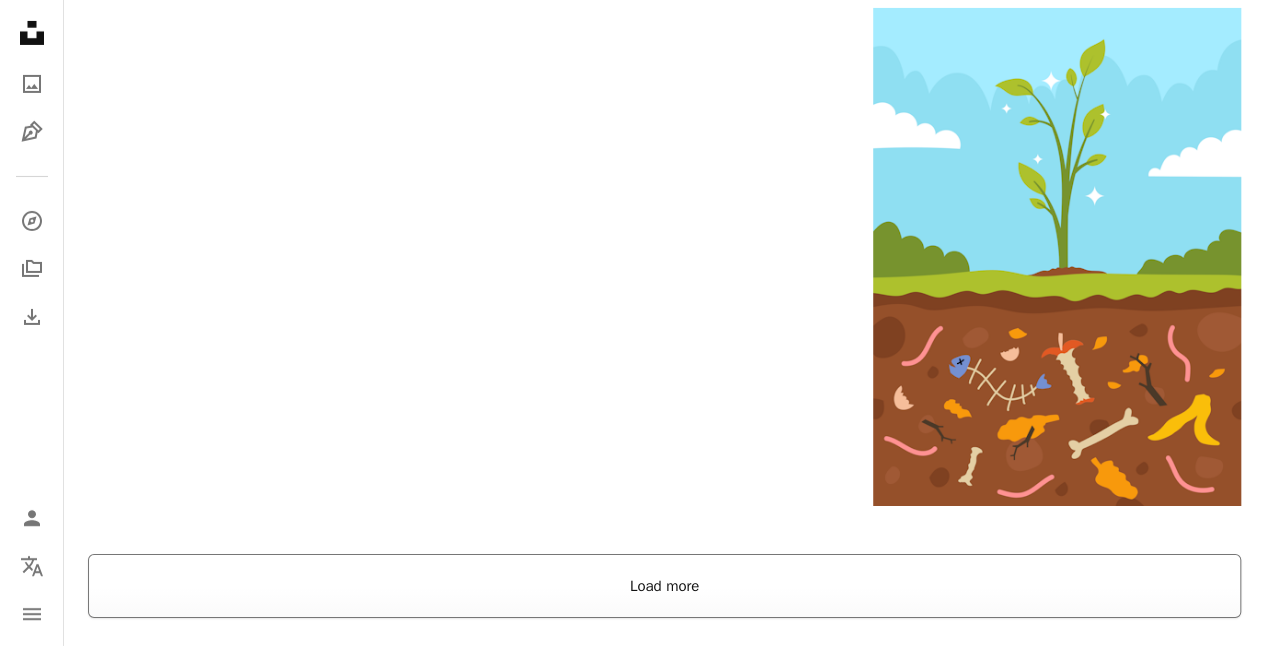 click on "Load more" at bounding box center [664, 586] 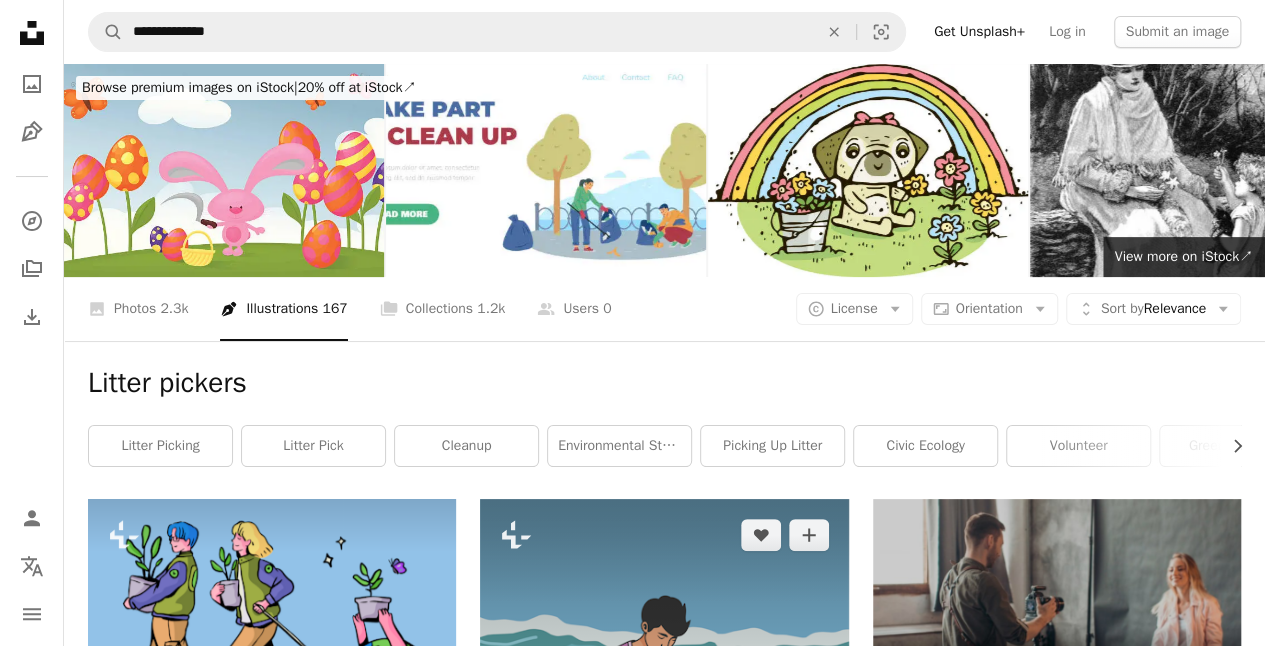 scroll, scrollTop: 0, scrollLeft: 0, axis: both 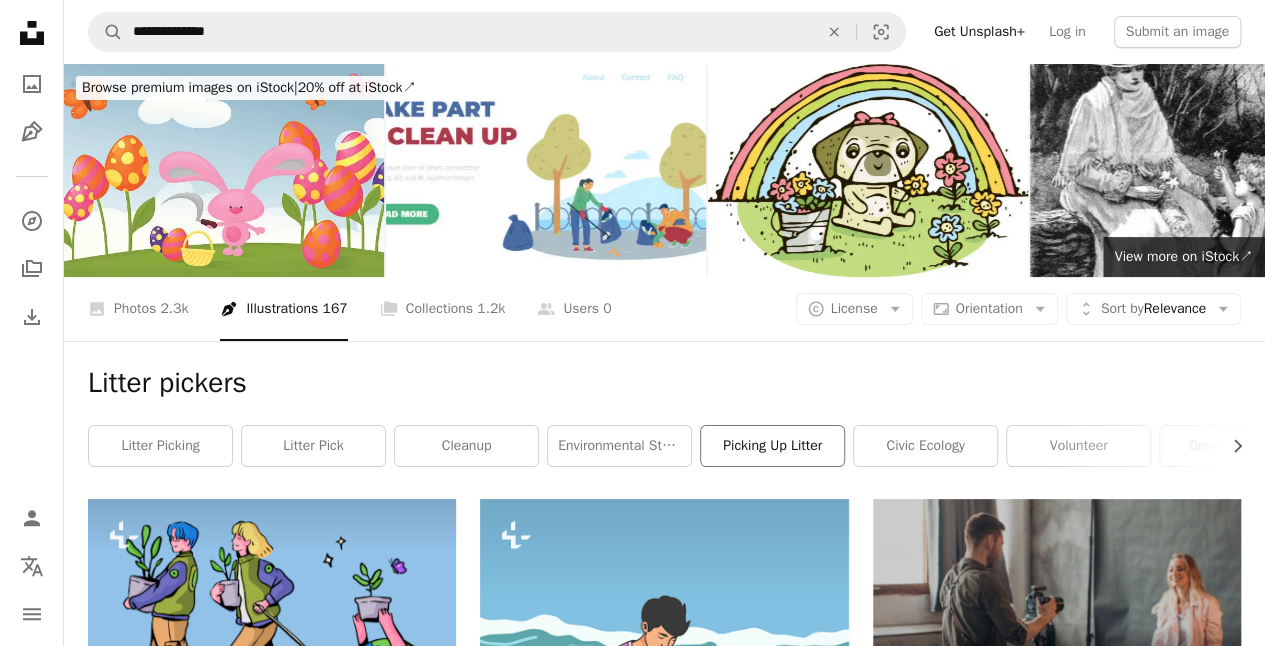 click on "picking up litter" at bounding box center [772, 446] 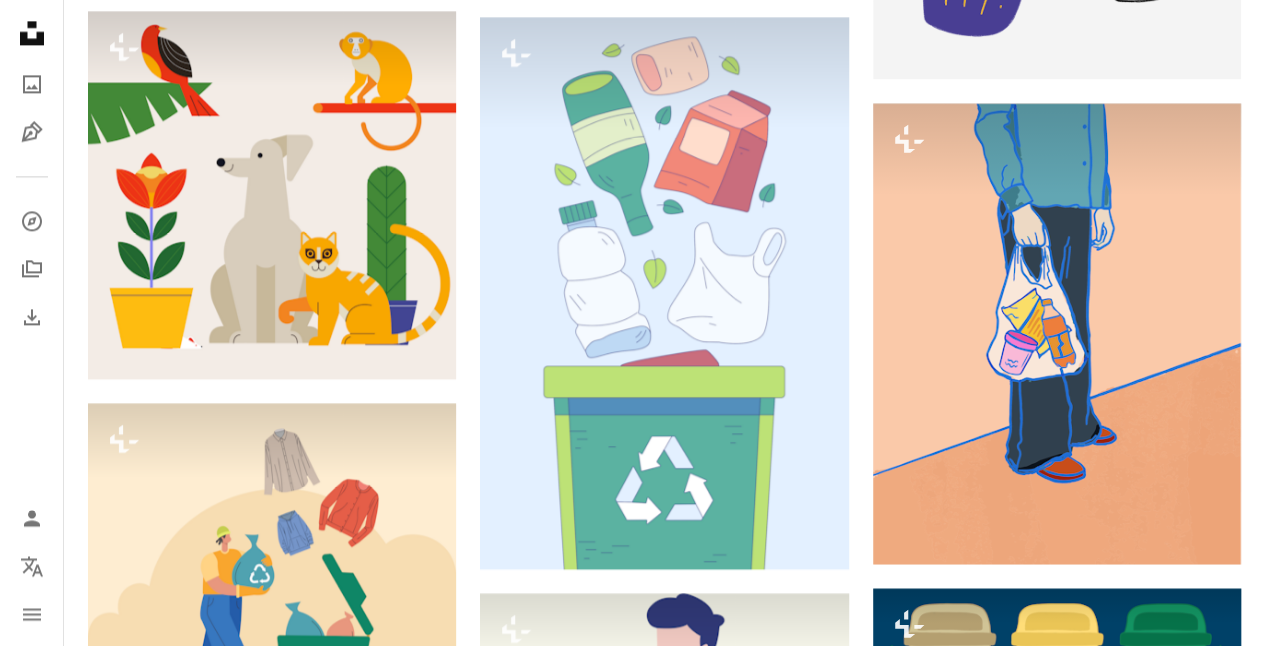 scroll, scrollTop: 5200, scrollLeft: 0, axis: vertical 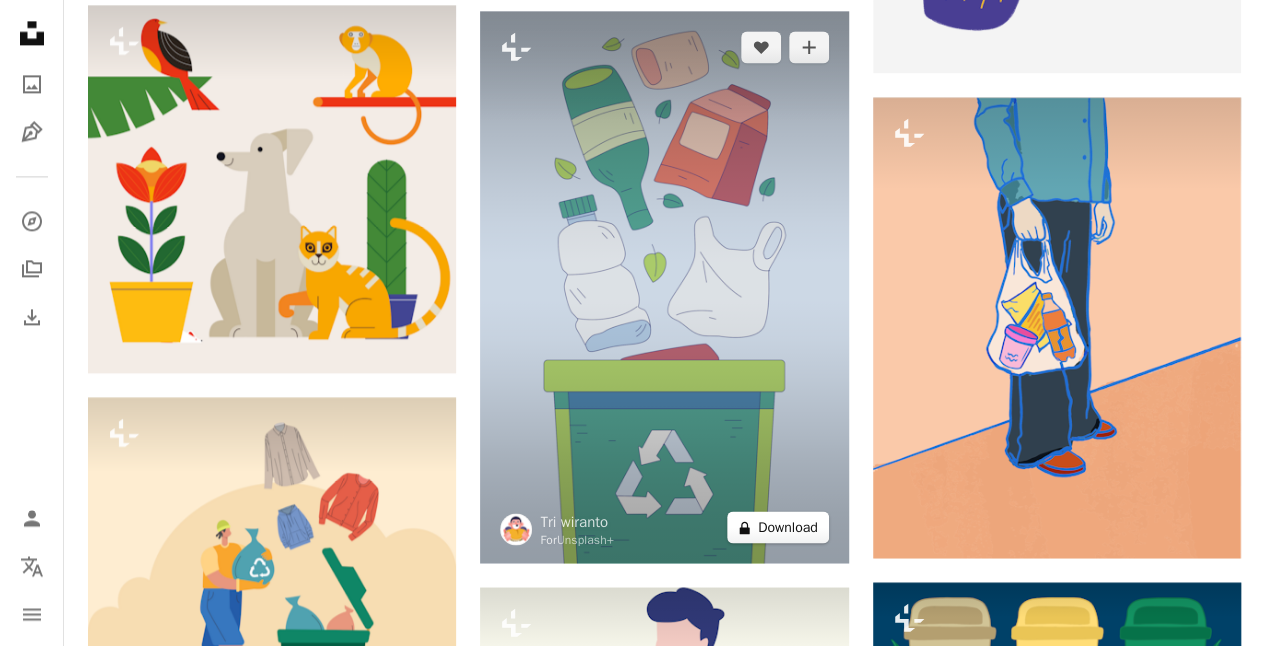 click on "A lock Download" at bounding box center (778, 527) 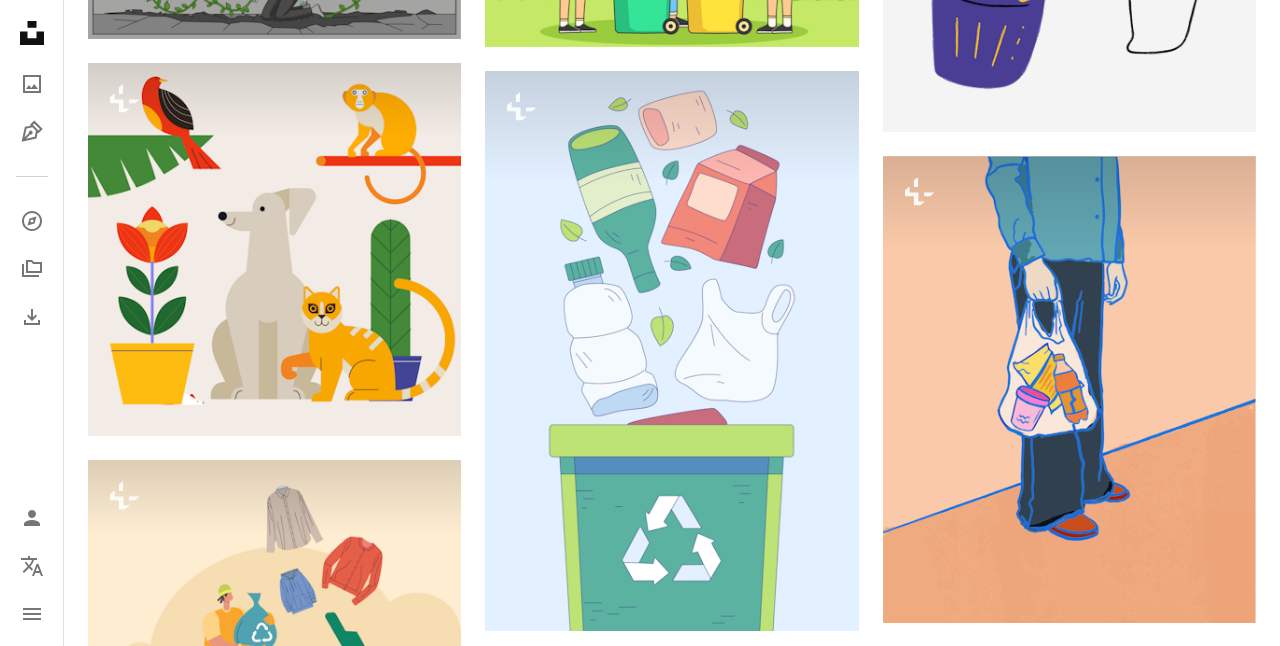 click on "An X shape Premium, ready to use images. Get unlimited access. A plus sign Members-only content added monthly A plus sign Unlimited royalty-free downloads A plus sign Illustrations  New A plus sign Enhanced legal protections yearly 62%  off monthly $16   $6 USD per month * Get  Unsplash+ * When paid annually, billed upfront  $72 Taxes where applicable. Renews automatically. Cancel anytime." at bounding box center [640, 3766] 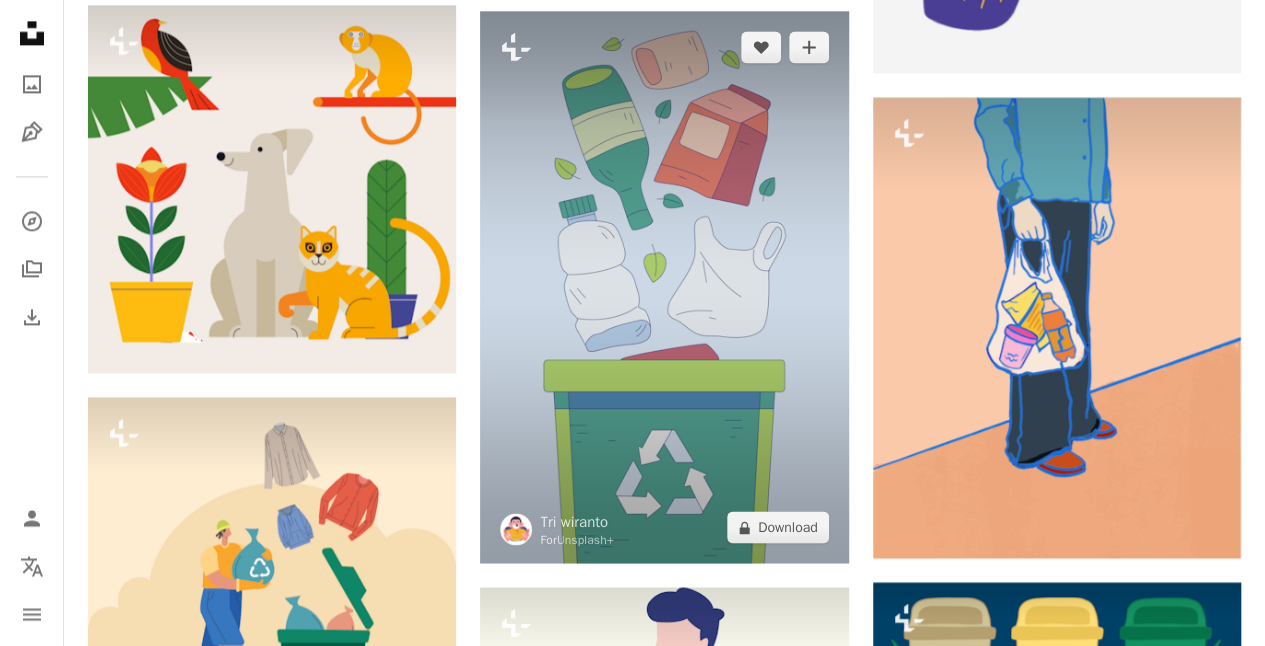 scroll, scrollTop: 5600, scrollLeft: 0, axis: vertical 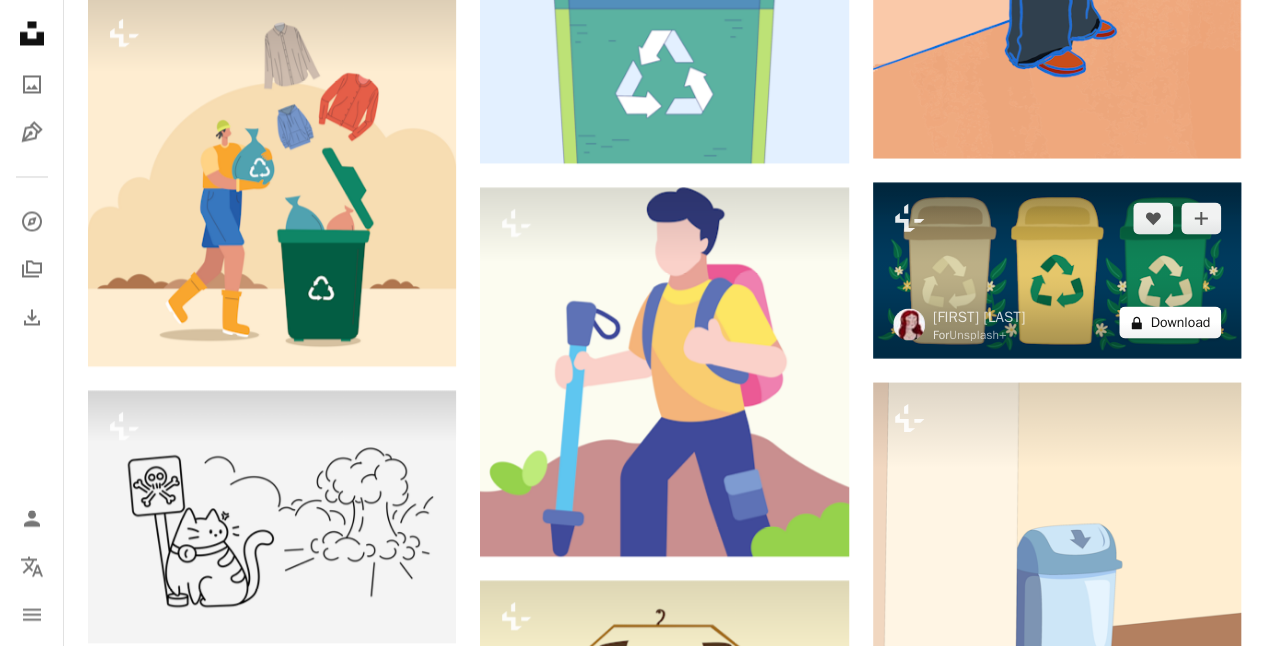click on "A lock Download" at bounding box center (1170, 322) 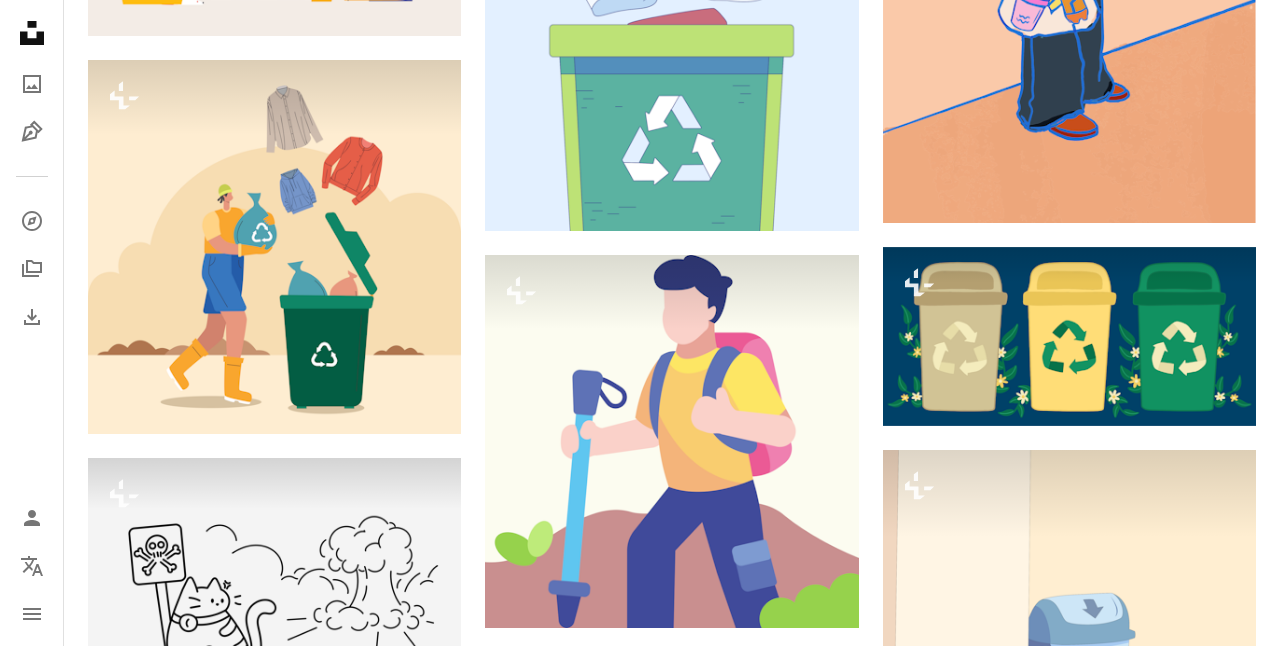 click on "An X shape Premium, ready to use images. Get unlimited access. A plus sign Members-only content added monthly A plus sign Unlimited royalty-free downloads A plus sign Illustrations  New A plus sign Enhanced legal protections yearly 62%  off monthly $16   $6 USD per month * Get  Unsplash+ * When paid annually, billed upfront  $72 Taxes where applicable. Renews automatically. Cancel anytime." at bounding box center [640, 3366] 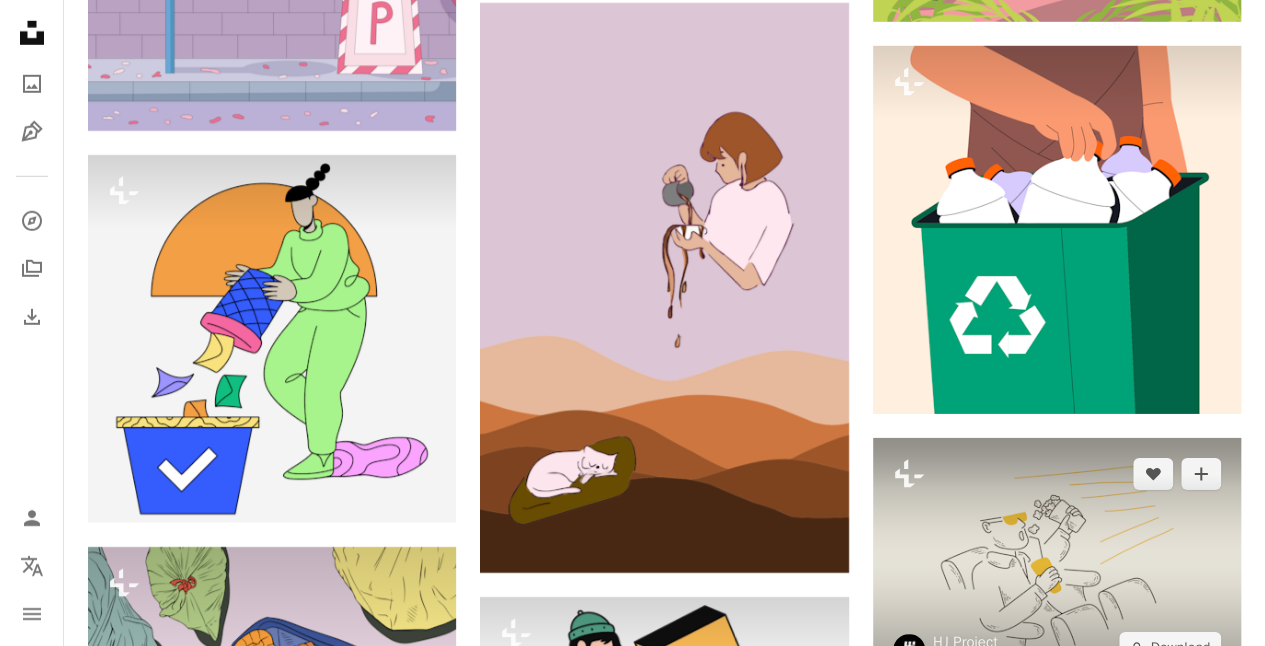 scroll, scrollTop: 3000, scrollLeft: 0, axis: vertical 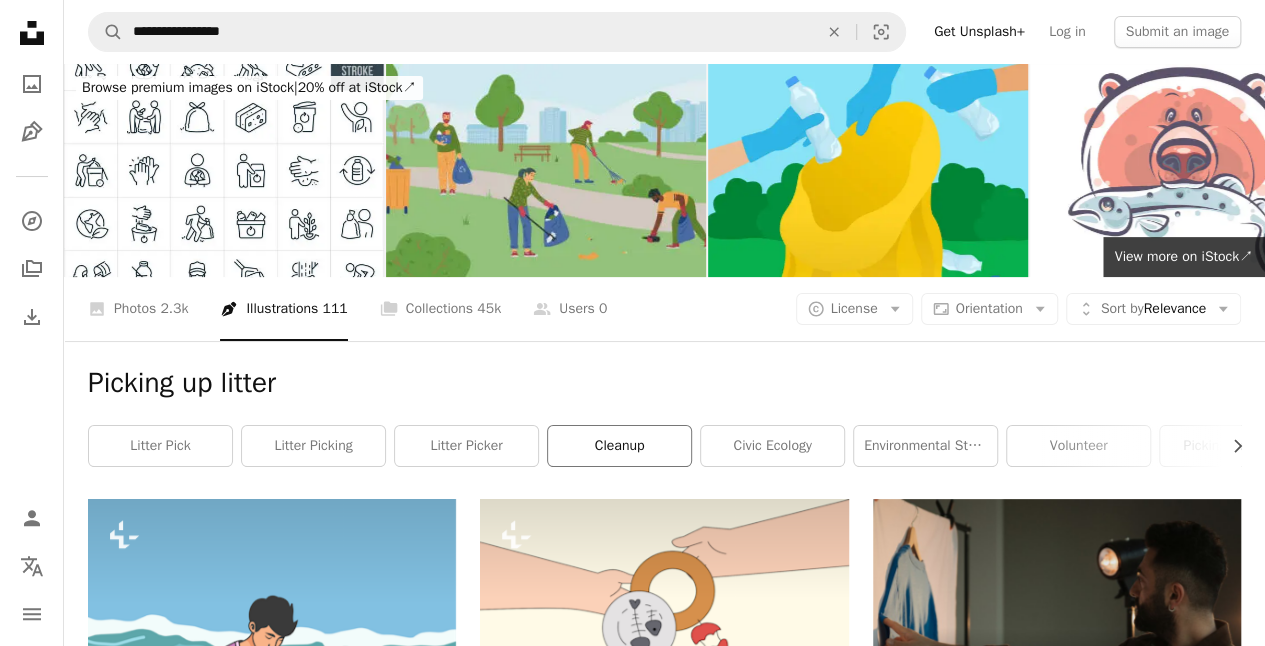 click on "cleanup" at bounding box center [619, 446] 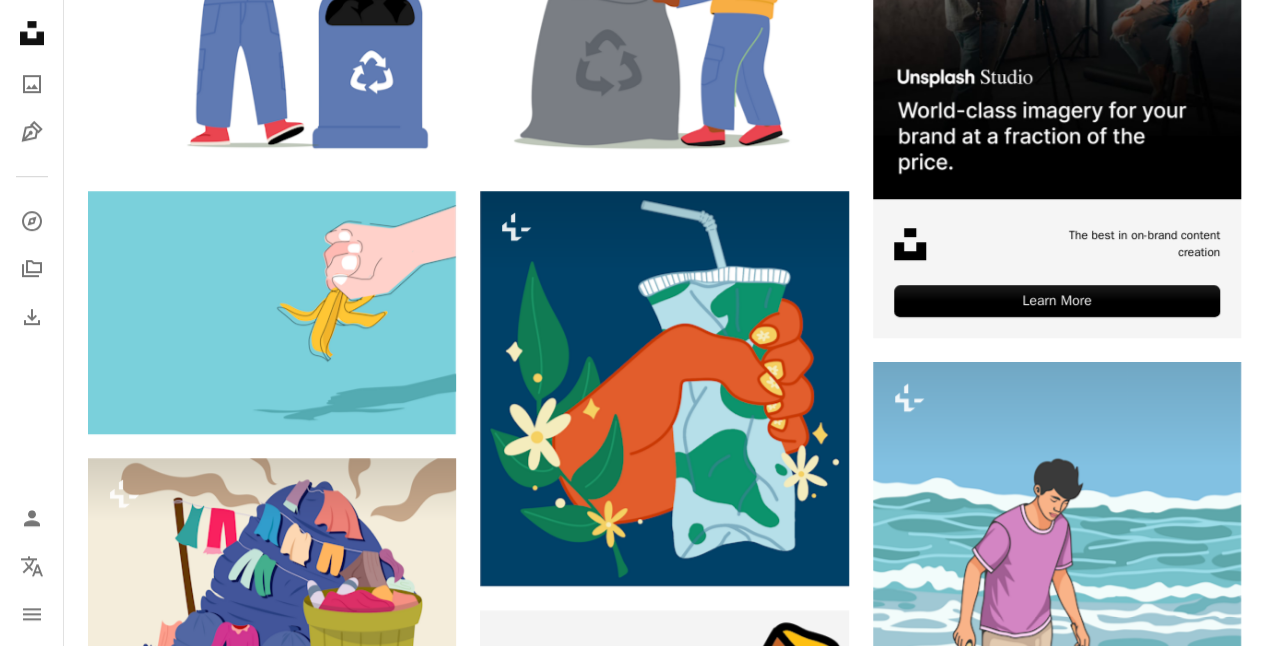 scroll, scrollTop: 700, scrollLeft: 0, axis: vertical 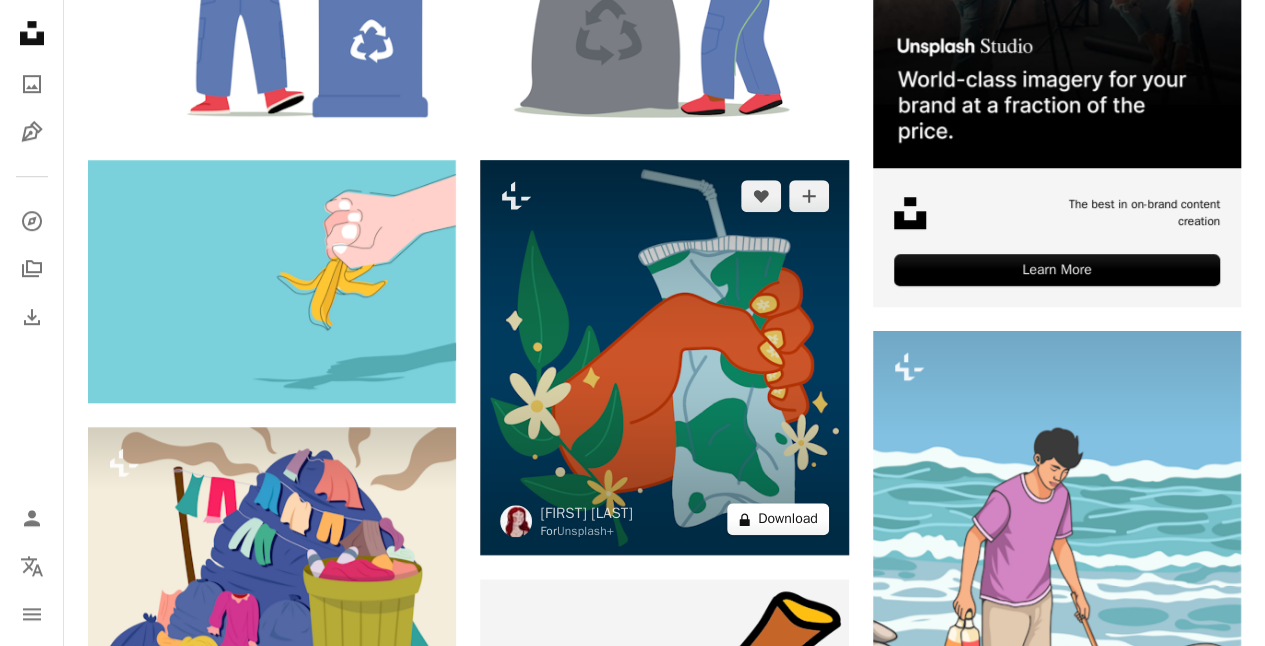 click on "A lock Download" at bounding box center (778, 519) 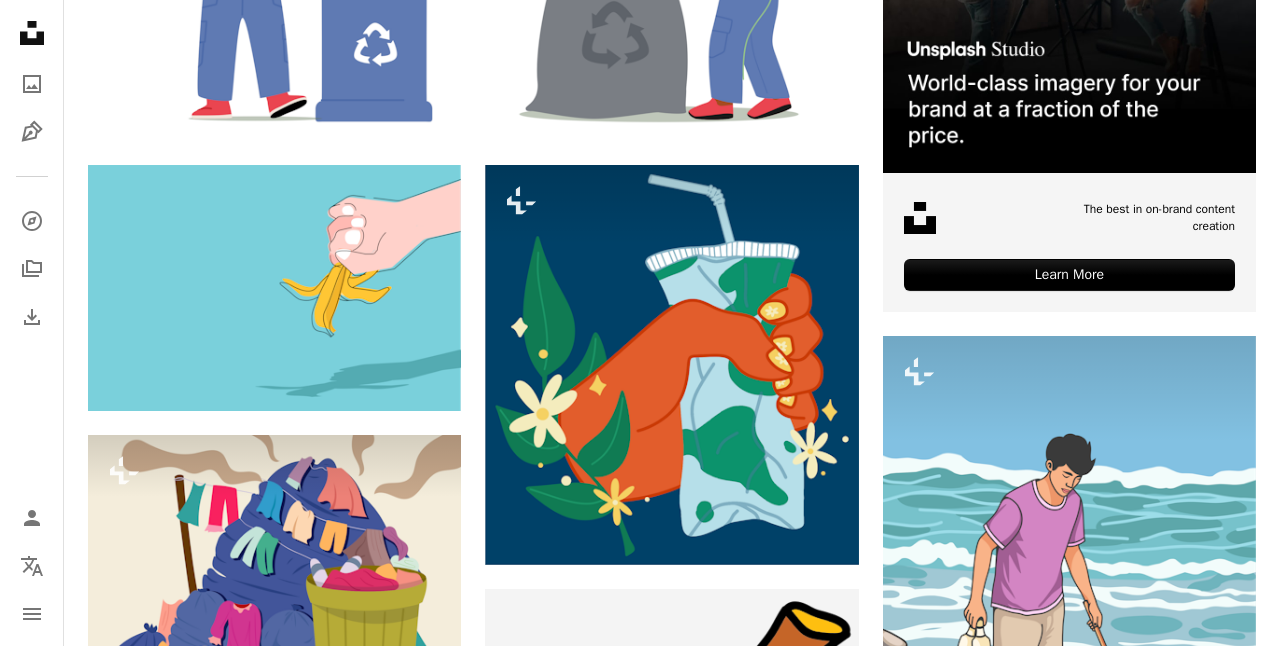 click on "An X shape Premium, ready to use images. Get unlimited access. A plus sign Members-only content added monthly A plus sign Unlimited royalty-free downloads A plus sign Illustrations  New A plus sign Enhanced legal protections yearly 62%  off monthly $16   $6 USD per month * Get  Unsplash+ * When paid annually, billed upfront  $72 Taxes where applicable. Renews automatically. Cancel anytime." at bounding box center [640, 3151] 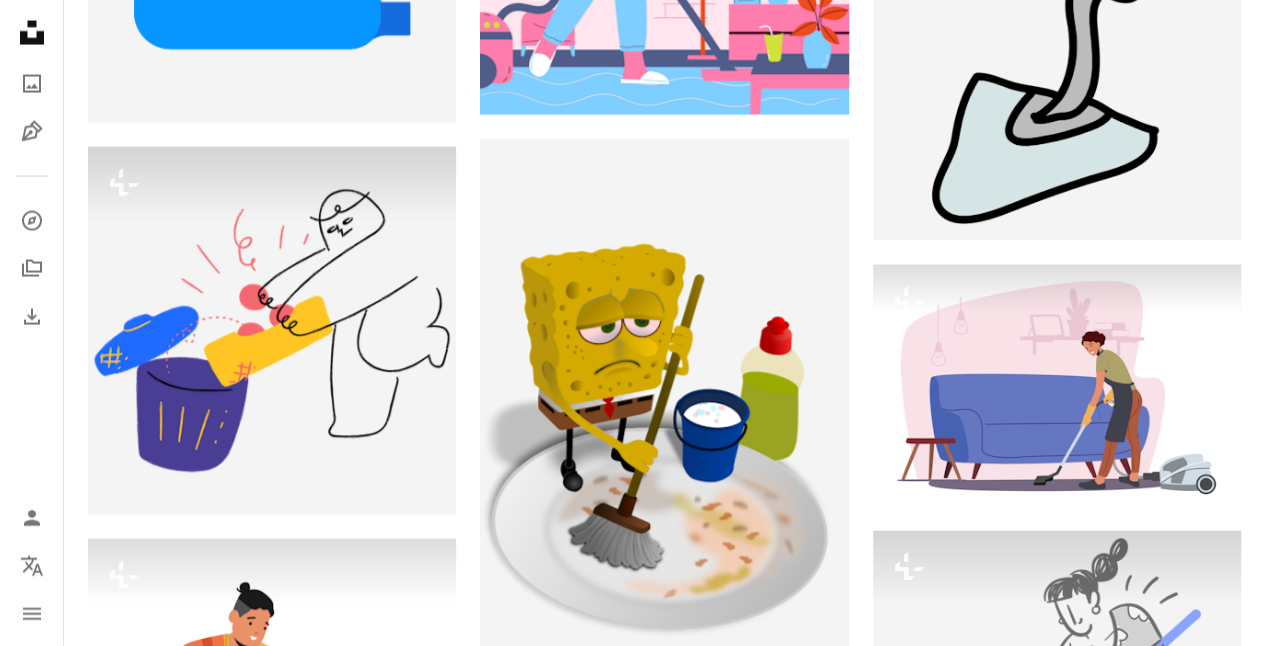 scroll, scrollTop: 1700, scrollLeft: 0, axis: vertical 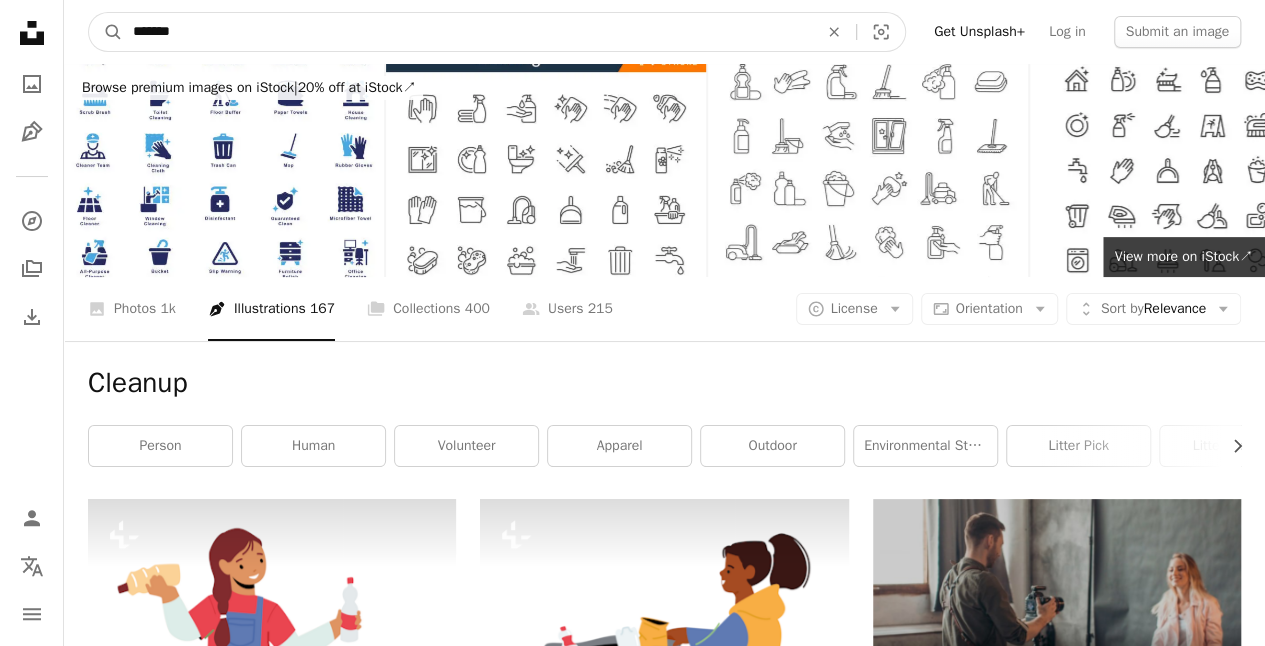 click on "*******" at bounding box center [467, 32] 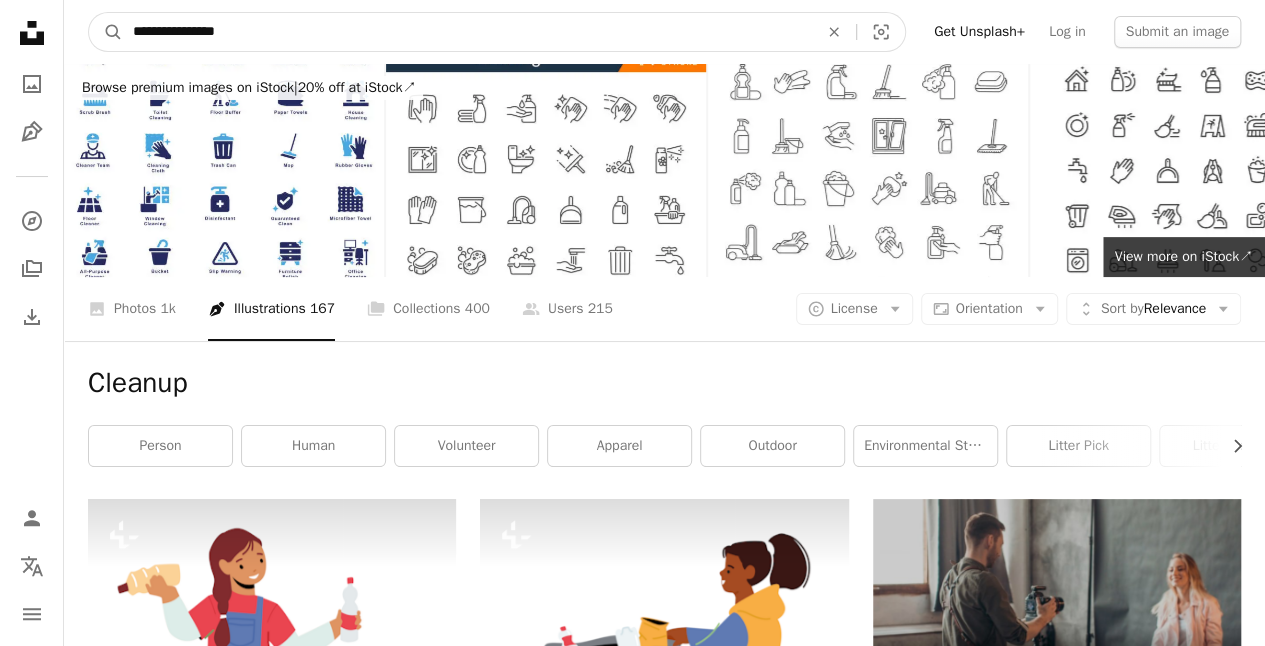 type on "**********" 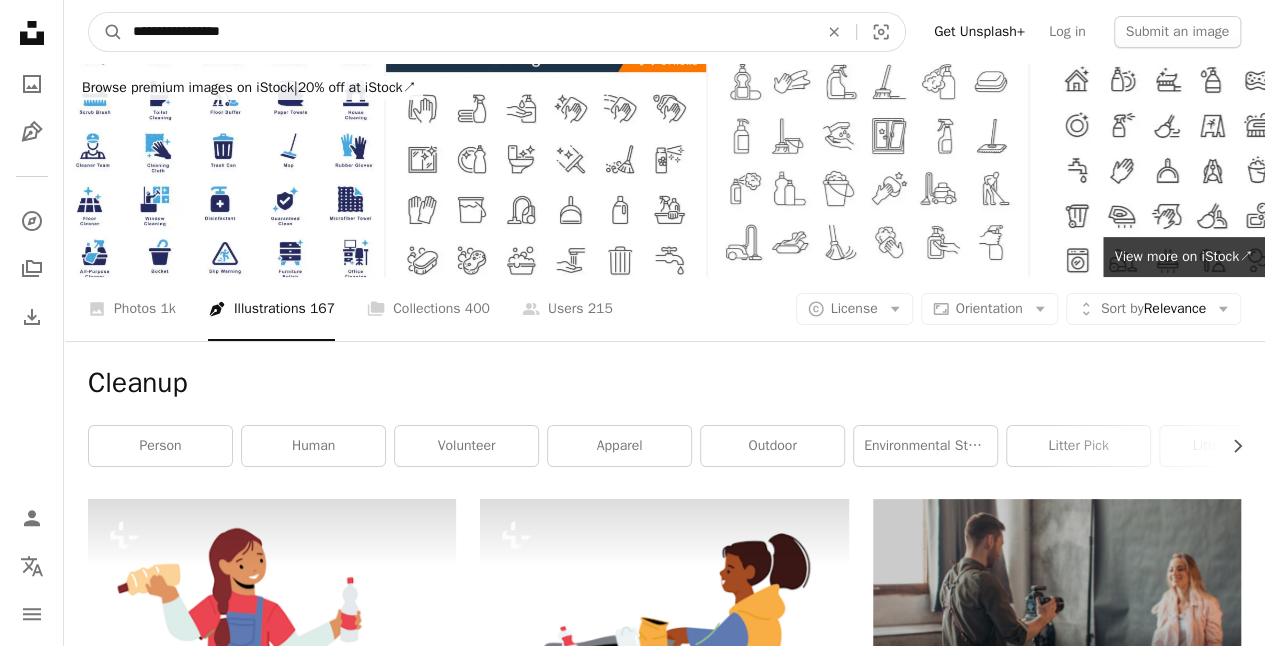 click on "A magnifying glass" at bounding box center (106, 32) 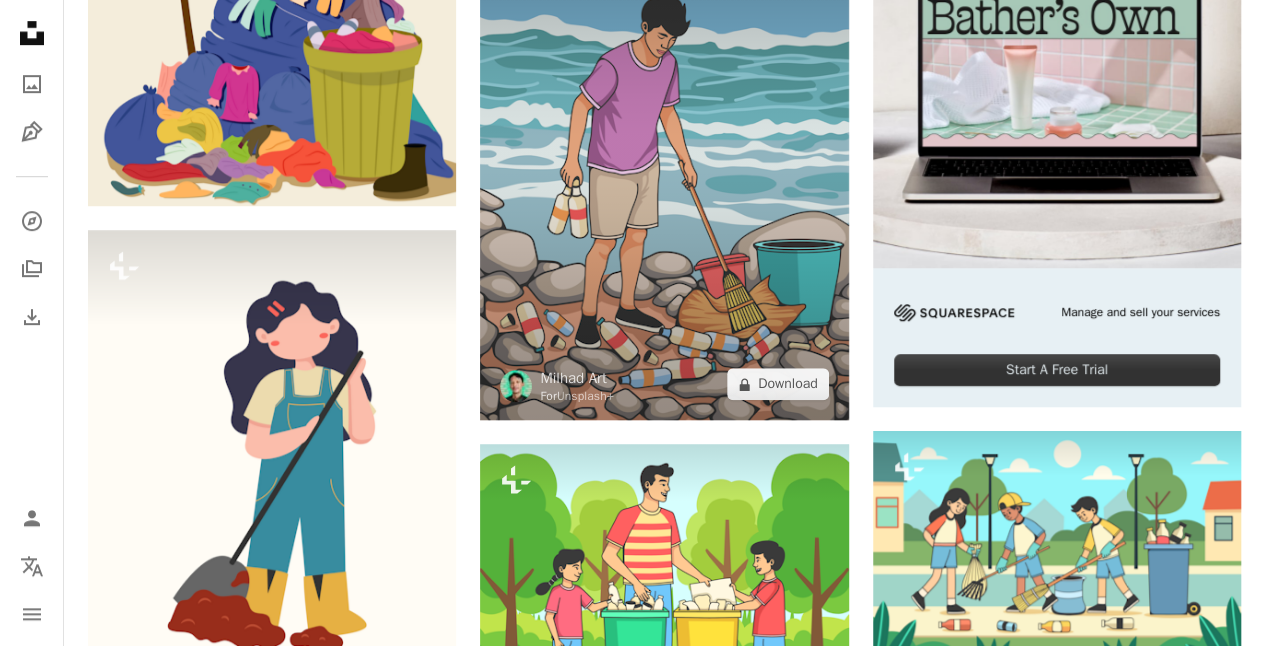 scroll, scrollTop: 0, scrollLeft: 0, axis: both 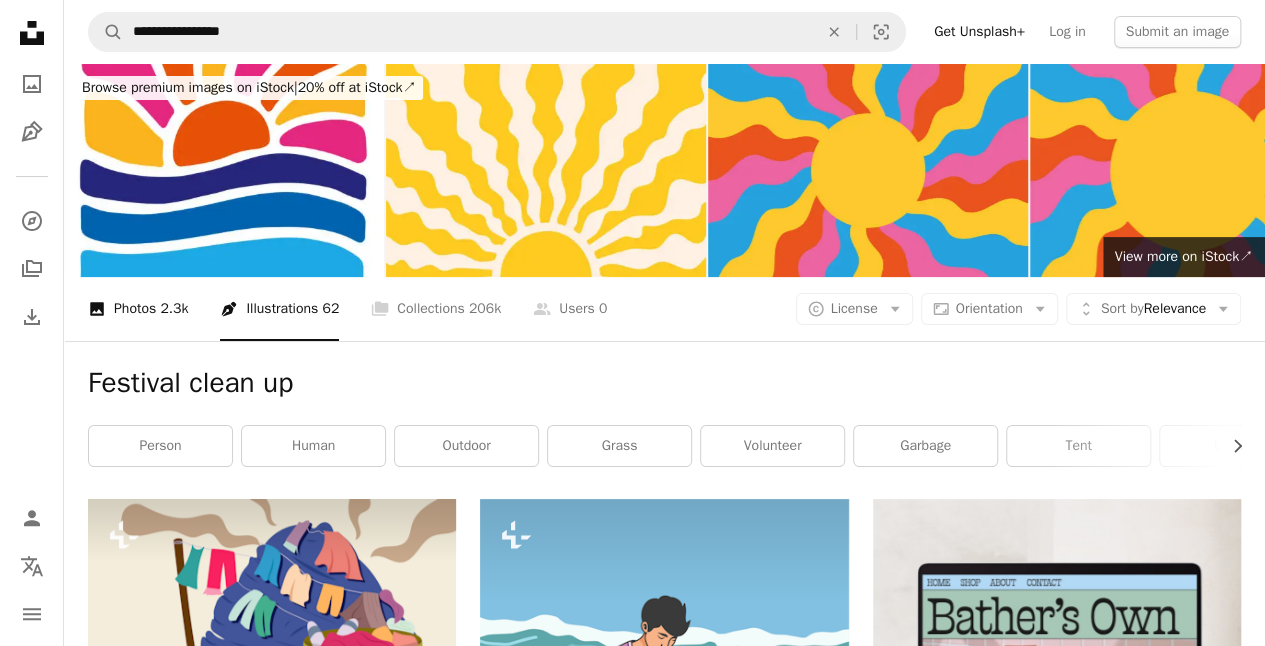 click on "A photo Photos   2.3k" at bounding box center [138, 309] 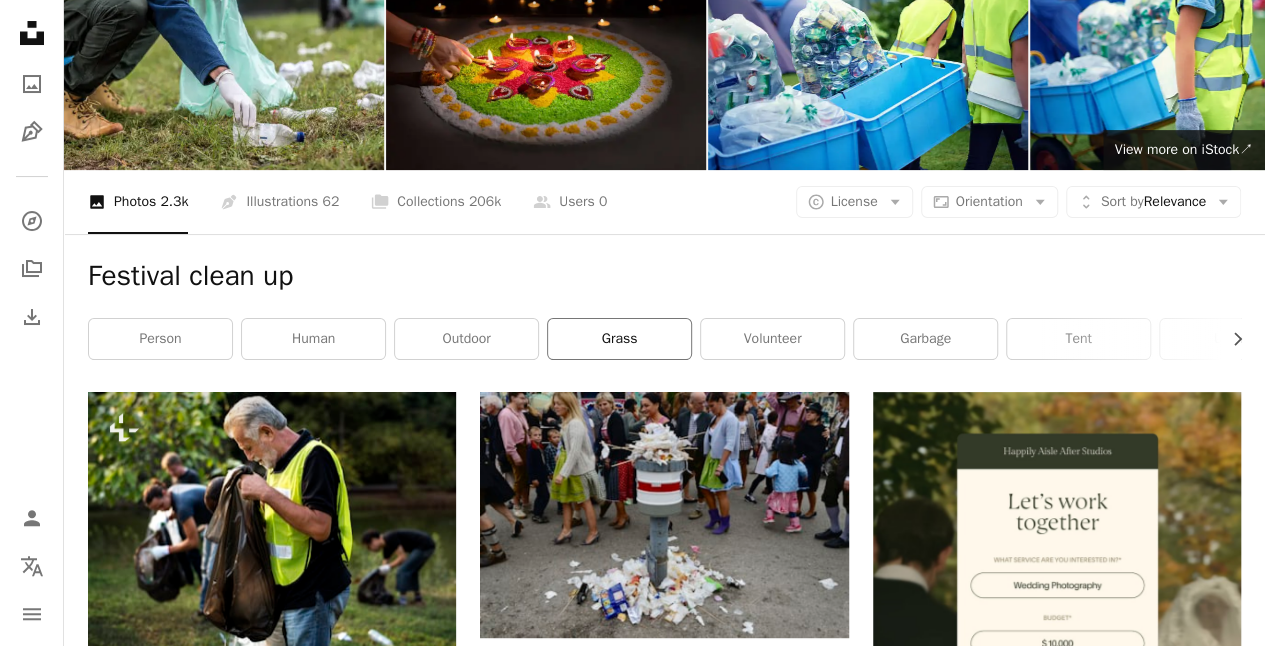 scroll, scrollTop: 200, scrollLeft: 0, axis: vertical 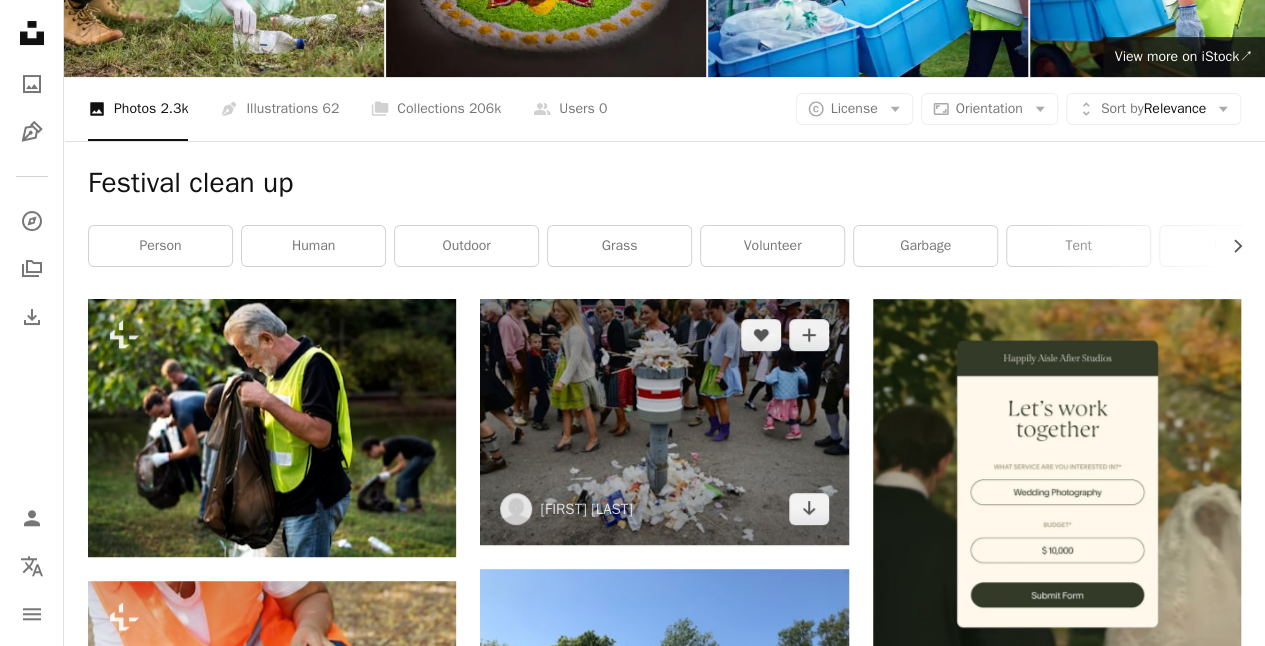 click at bounding box center [664, 422] 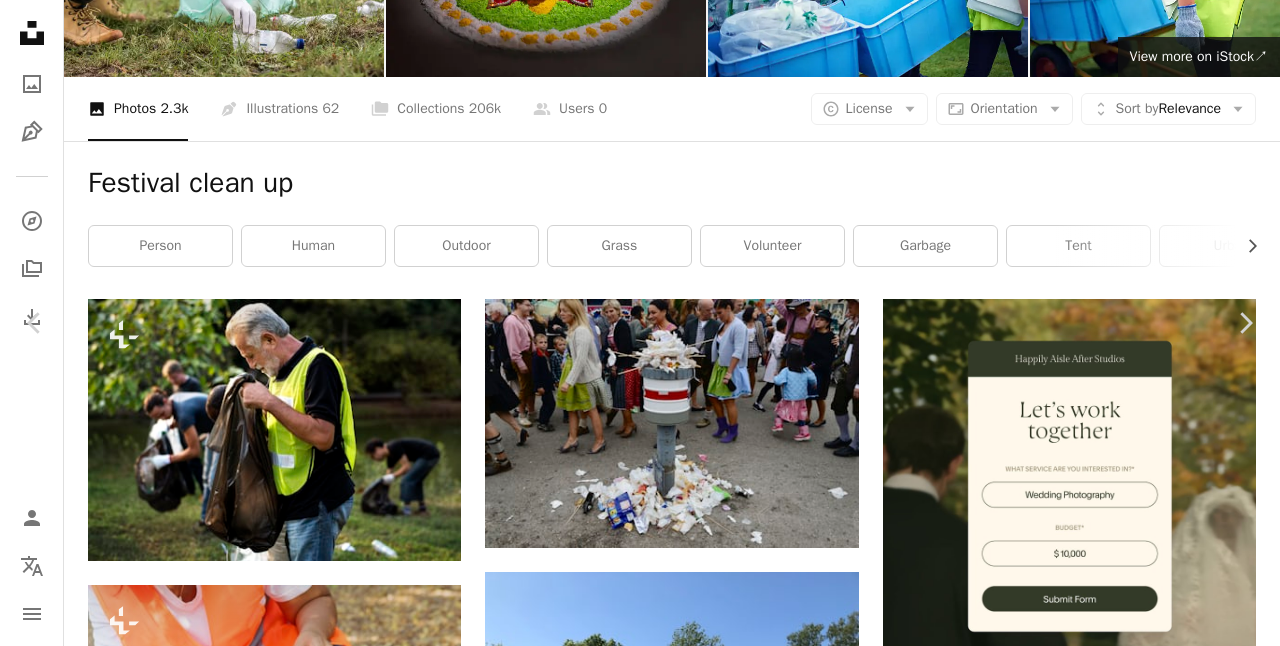 click on "Download free" at bounding box center (1081, 4301) 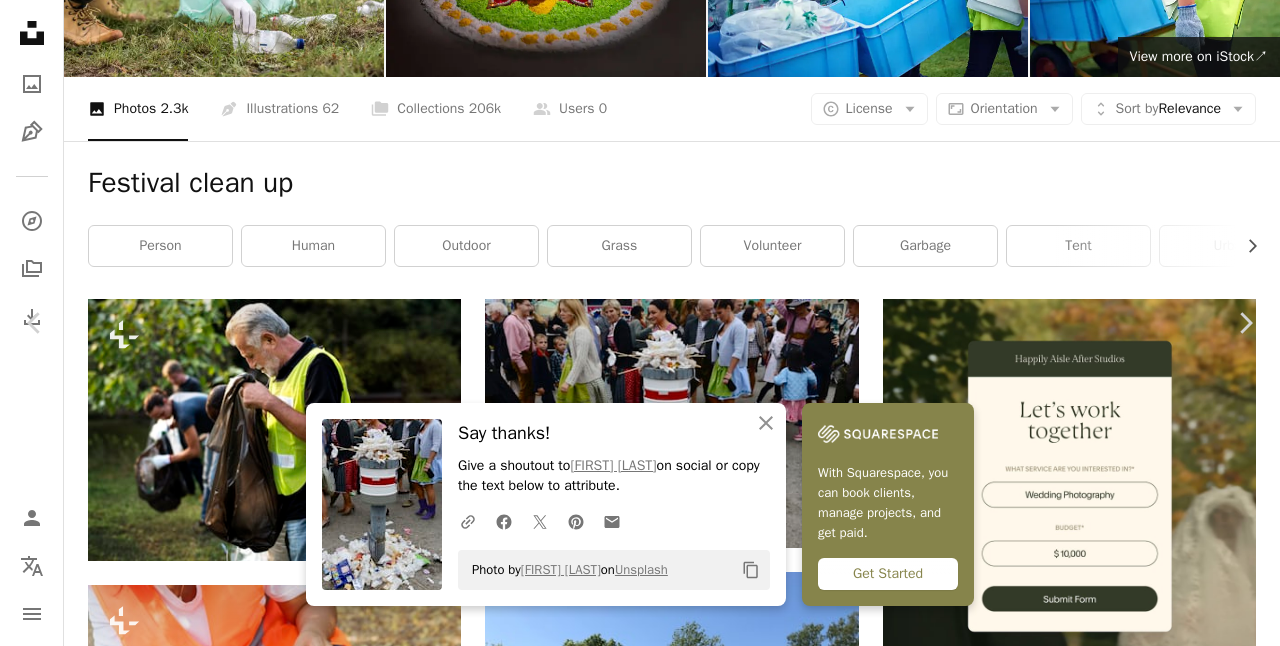 click on "An X shape Chevron left Chevron right An X shape Close Say thanks! Give a shoutout to  [FIRST] [LAST]  on social or copy the text below to attribute. A URL sharing icon (chains) Facebook icon X (formerly Twitter) icon Pinterest icon An envelope Photo by  [FIRST] [LAST]  on  Unsplash
Copy content With Squarespace, you can book clients, manage projects, and get paid. Get Started [FIRST] [LAST] [FIRST][LAST] A heart A plus sign Download free Chevron down Zoom in Views 10,139 Downloads 91 A forward-right arrow Share Info icon Info More Actions That's us. A map marker [CITY], [COUNTRY] Calendar outlined Published on  July 16, 2020 Camera NIKON CORPORATION, NIKON D800 Safety Free to use under the  Unsplash License flower woman human plant grey female clothing crowd festival blossom shoe apparel flower arrangement footwear skirt deutschland fire hydrant hydrant HD Wallpapers Browse premium related images on iStock  |  Save 20% with code UNSPLASH20 View more on iStock  ↗ Related images A heart A plus sign For" at bounding box center [640, 4577] 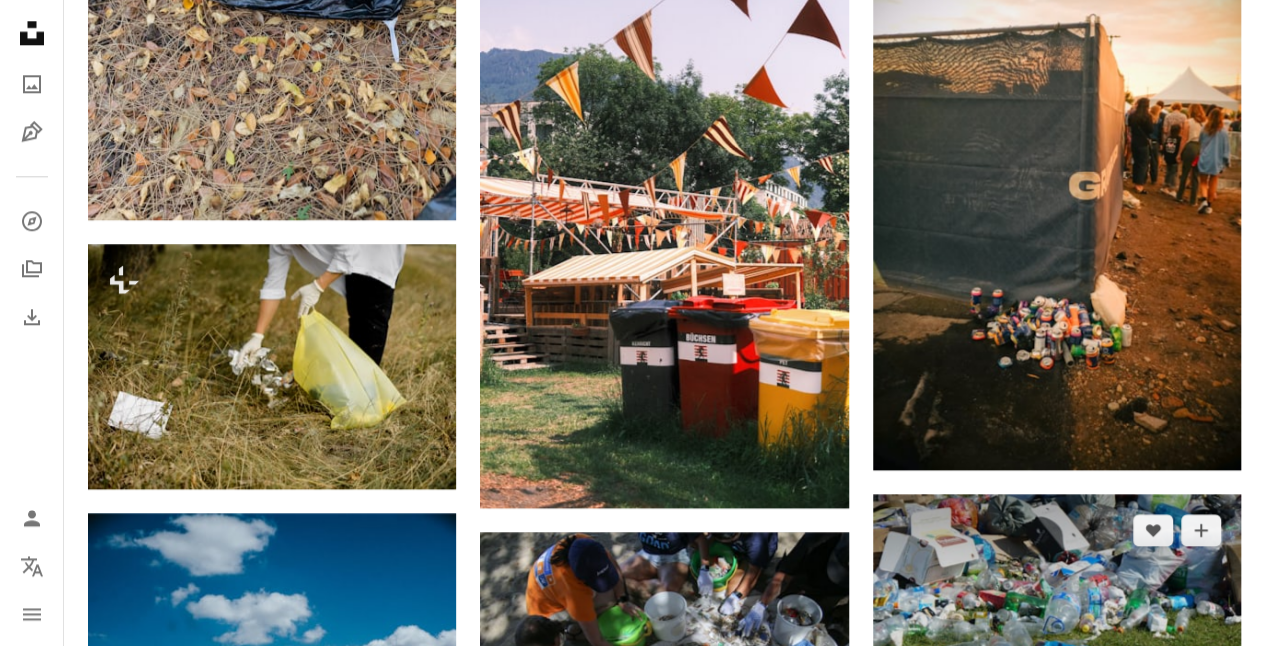 scroll, scrollTop: 1300, scrollLeft: 0, axis: vertical 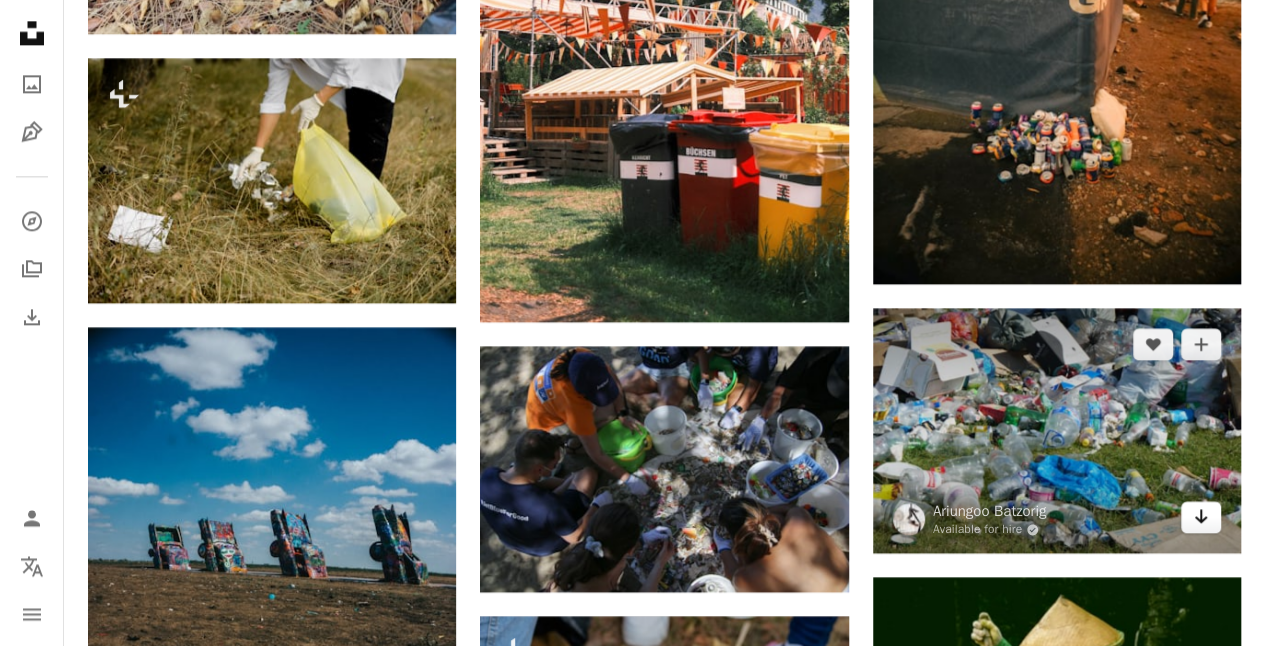 click on "Arrow pointing down" 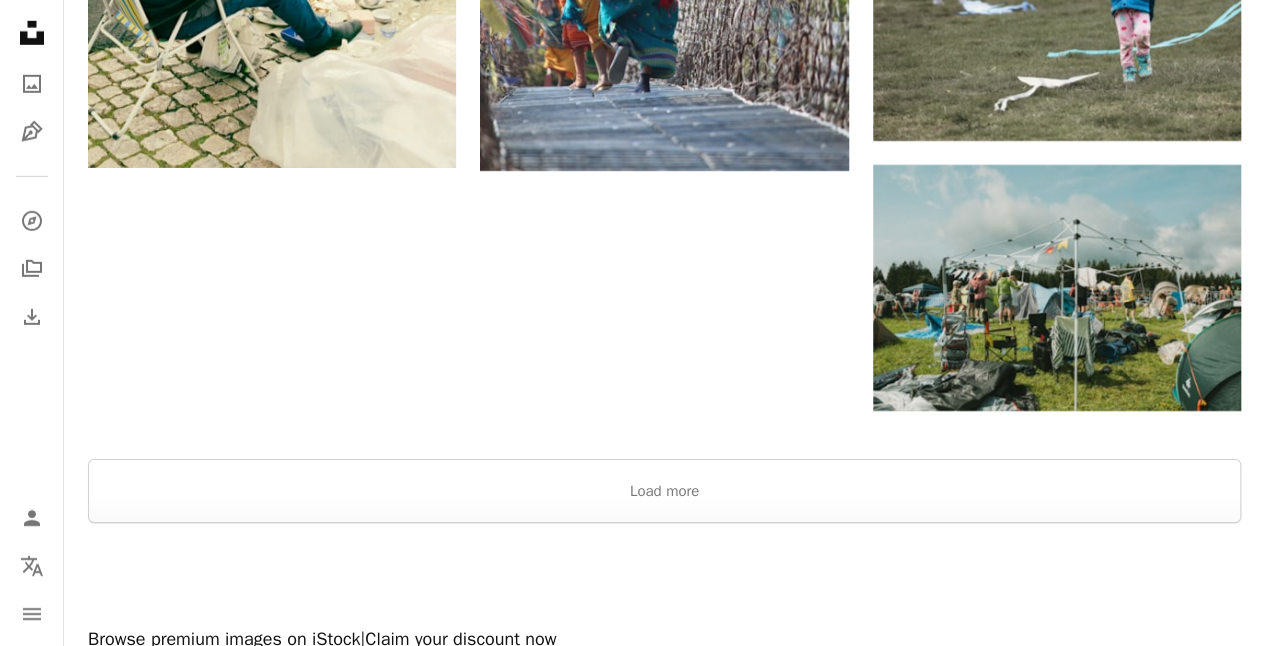 scroll, scrollTop: 3345, scrollLeft: 0, axis: vertical 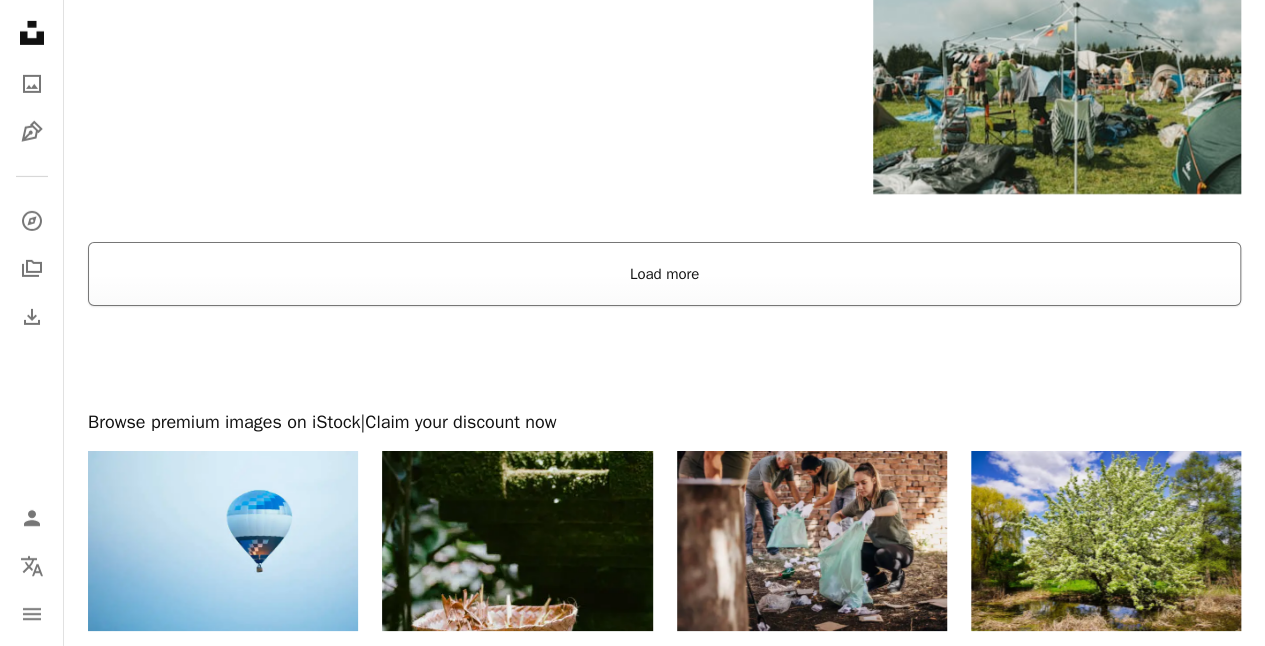 click on "Load more" at bounding box center [664, 274] 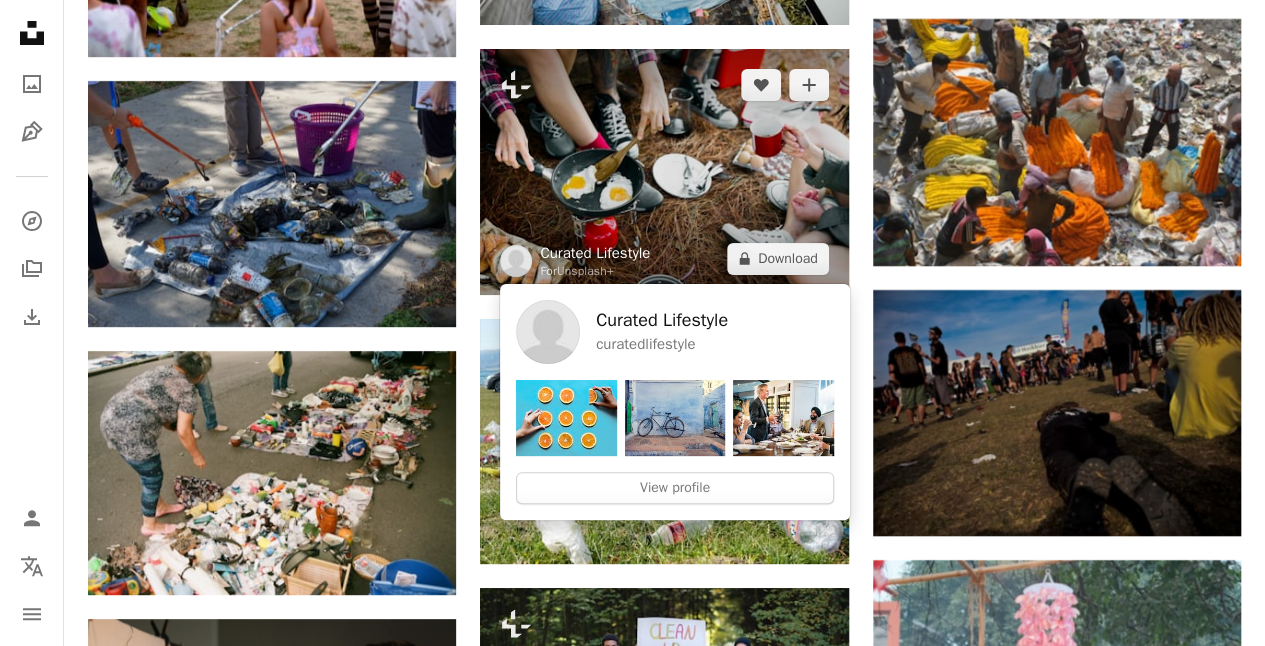 scroll, scrollTop: 3845, scrollLeft: 0, axis: vertical 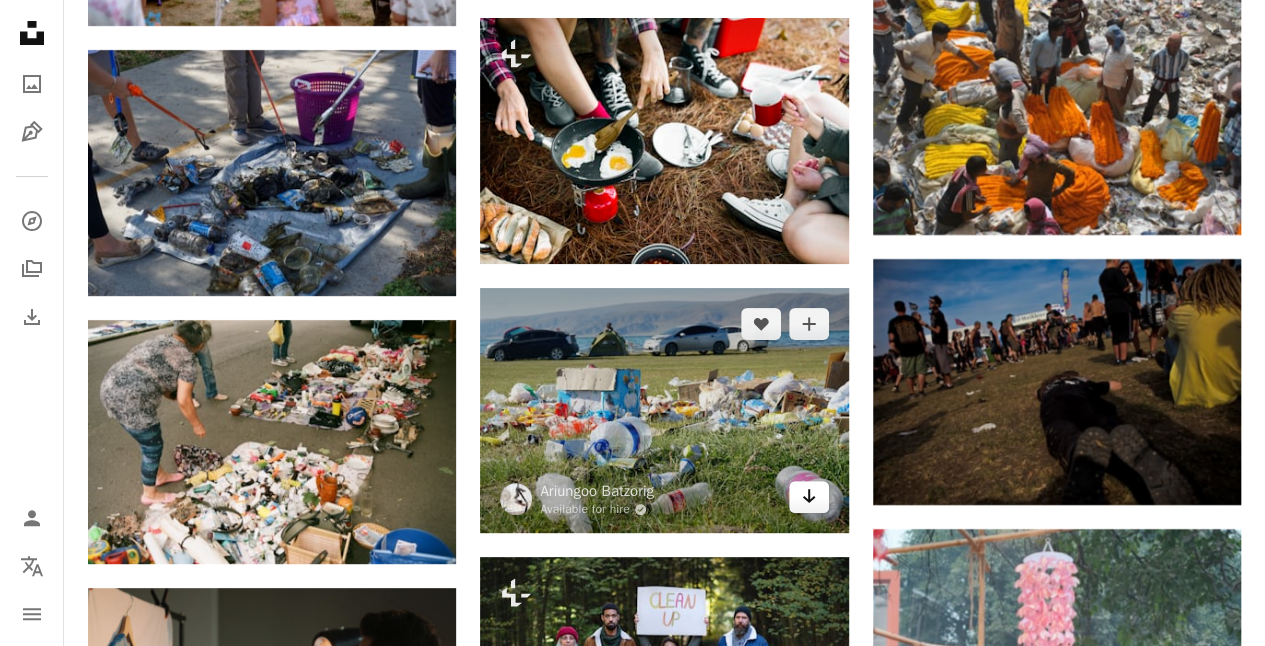 click on "Arrow pointing down" 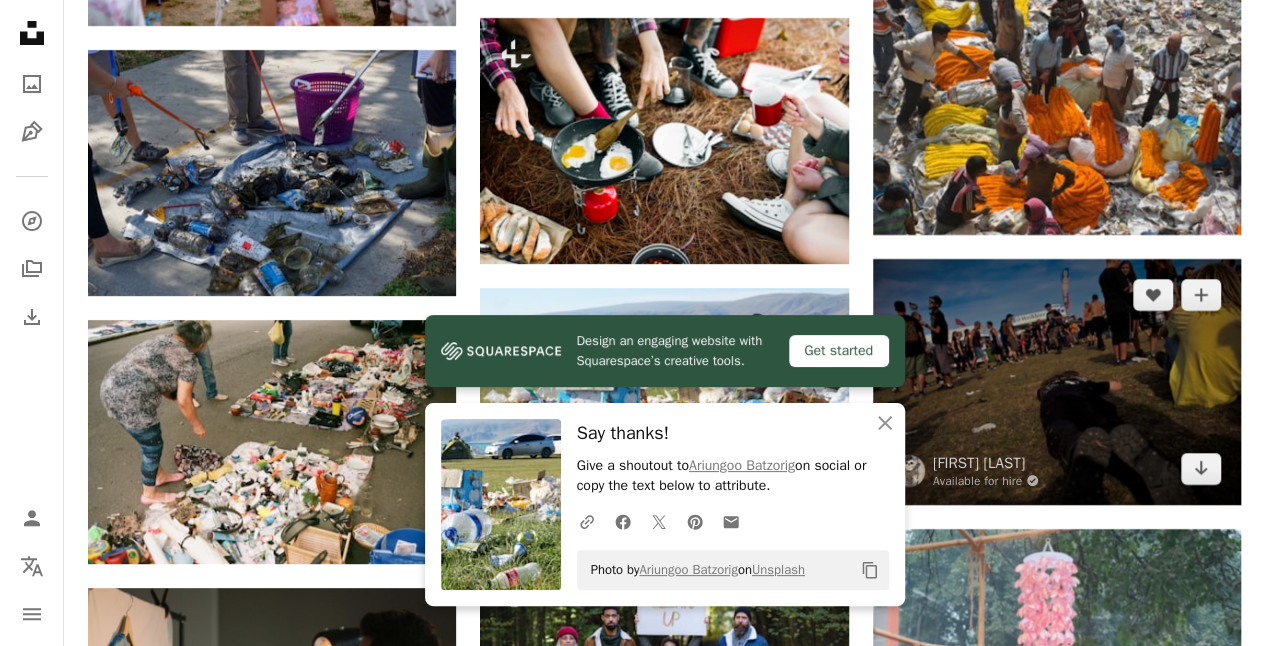 click at bounding box center (1057, 382) 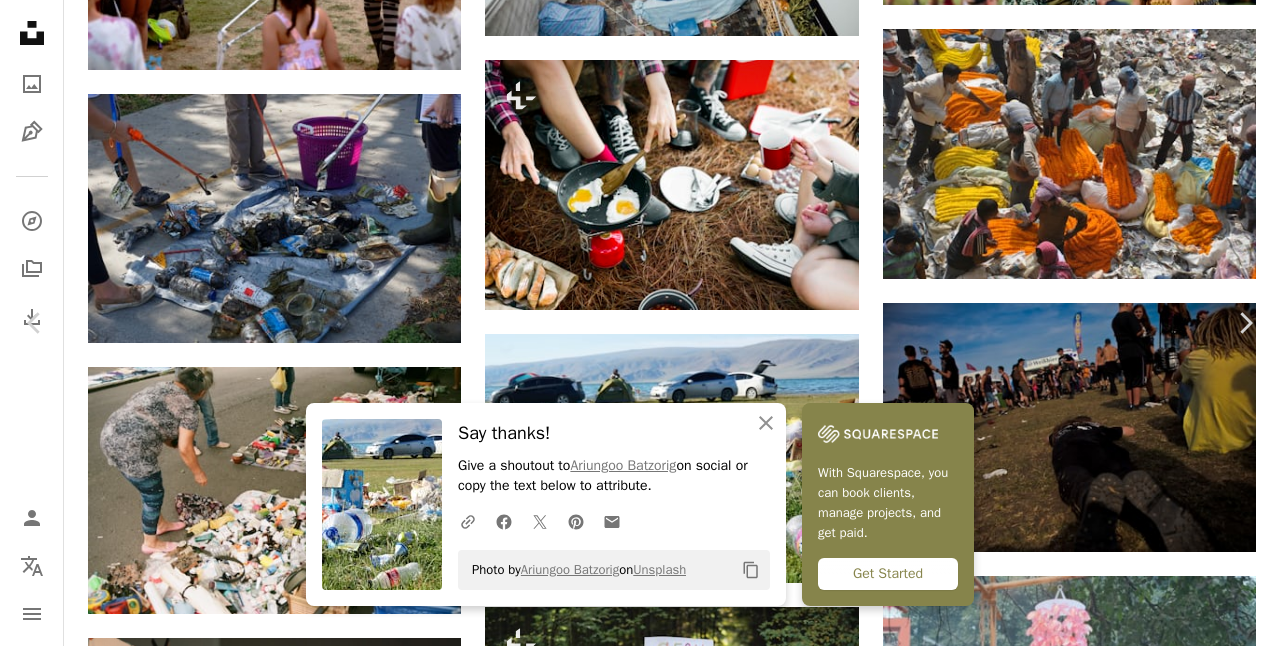 click on "An X shape Chevron left Chevron right An X shape Close Say thanks! Give a shoutout to  [FIRST] [LAST]  on social or copy the text below to attribute. A URL sharing icon (chains) Facebook icon X (formerly Twitter) icon Pinterest icon An envelope Photo by  [FIRST] [LAST]  on  Unsplash
Copy content With Squarespace, you can book clients, manage projects, and get paid. Get Started [FIRST] [LAST] Available for hire A checkmark inside of a circle A heart A plus sign Download free Chevron down Zoom in Views 7,699 Downloads 81 A forward-right arrow Share Info icon Info More Actions Calendar outlined Published on  October 14, 2023 Camera Canon, EOS 5D Mark II Safety Free to use under the  Unsplash License germany music background amazing picture music festival woman man people face female adult boy male child bag shoe jeans head handbag pants shorts Backgrounds Browse premium related images on iStock  |  Save 20% with code UNSPLASH20 View more on iStock  ↗ Related images A heart A plus sign [FIRST] [LAST]" at bounding box center (640, 4549) 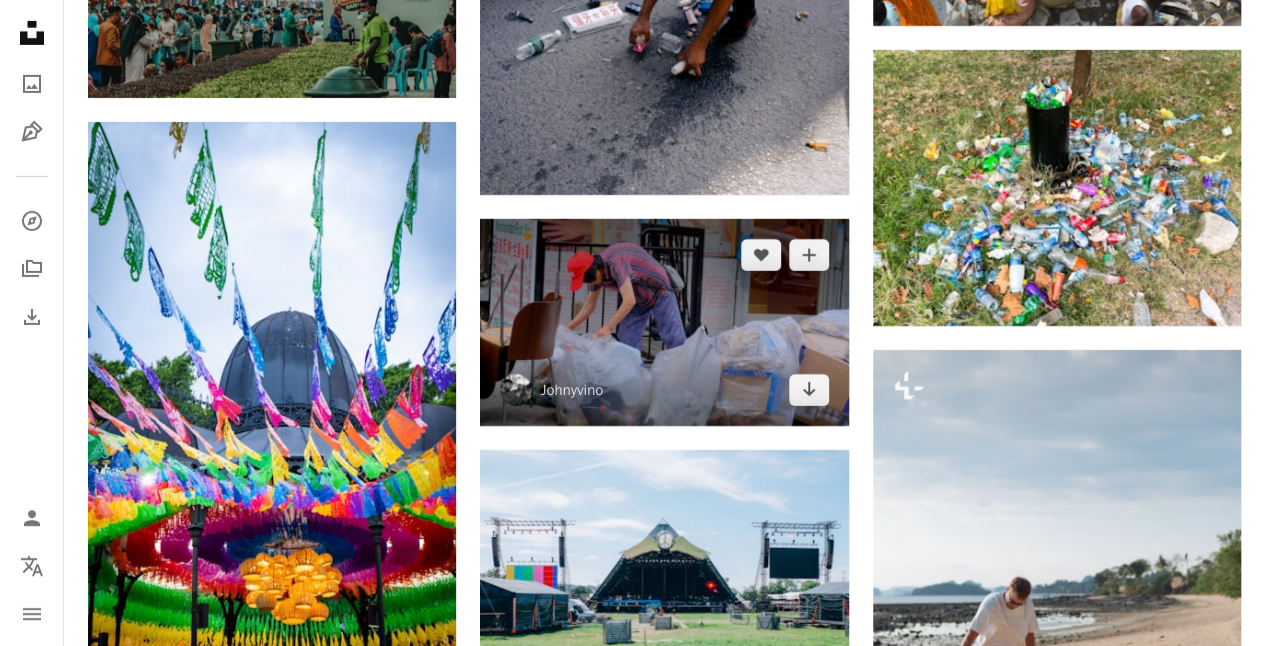 scroll, scrollTop: 14645, scrollLeft: 0, axis: vertical 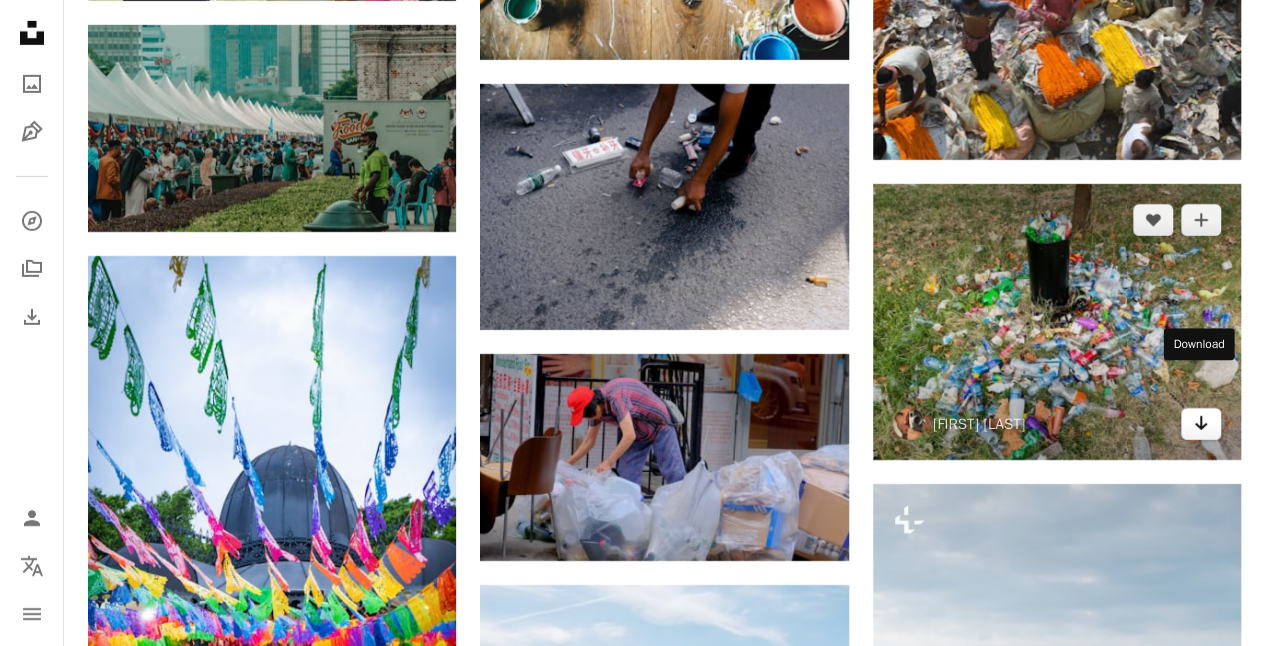 click on "Arrow pointing down" 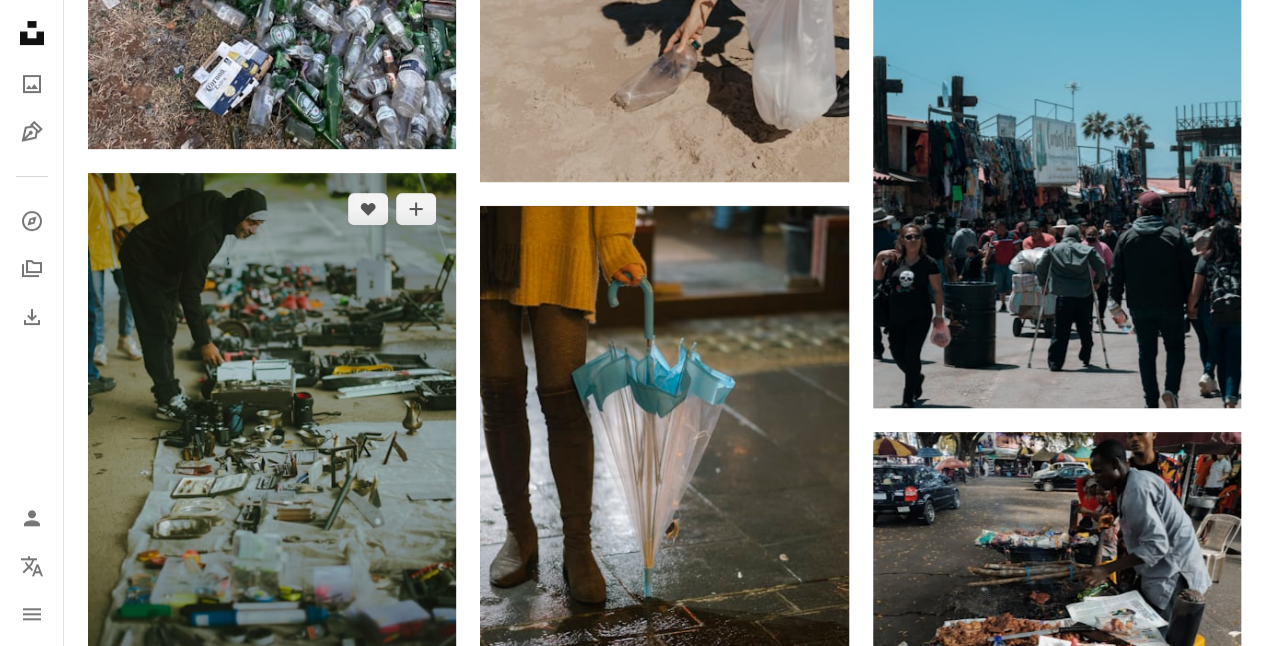 scroll, scrollTop: 22945, scrollLeft: 0, axis: vertical 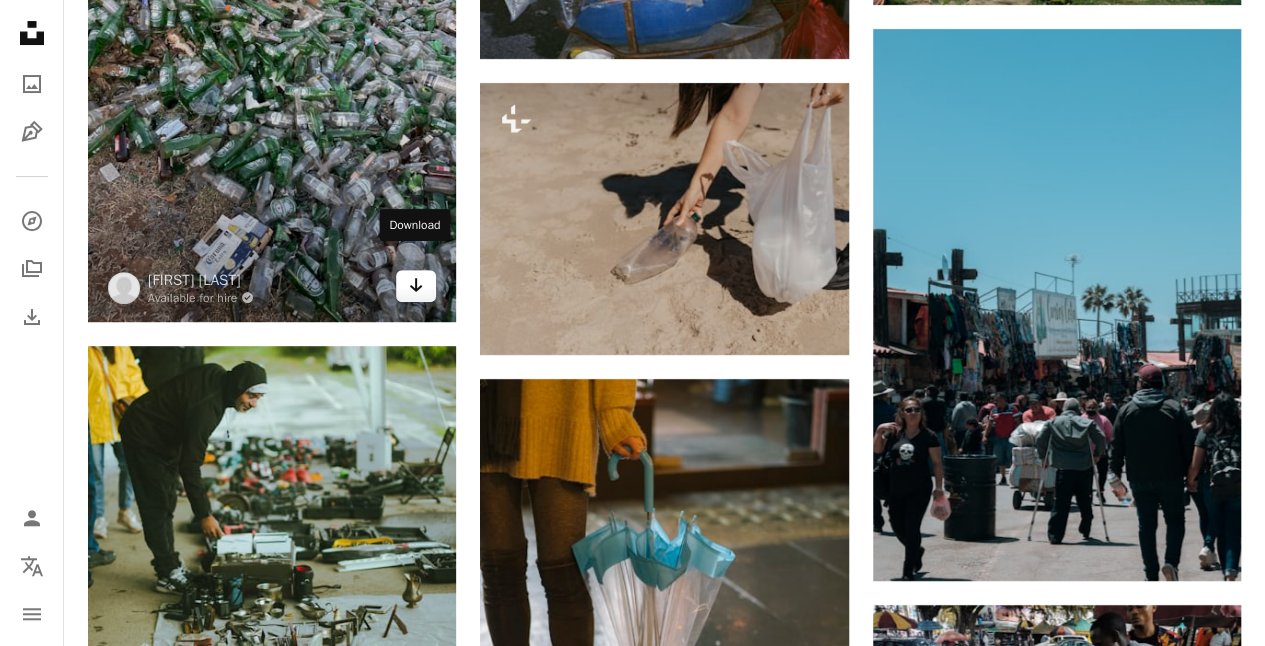 click on "Arrow pointing down" 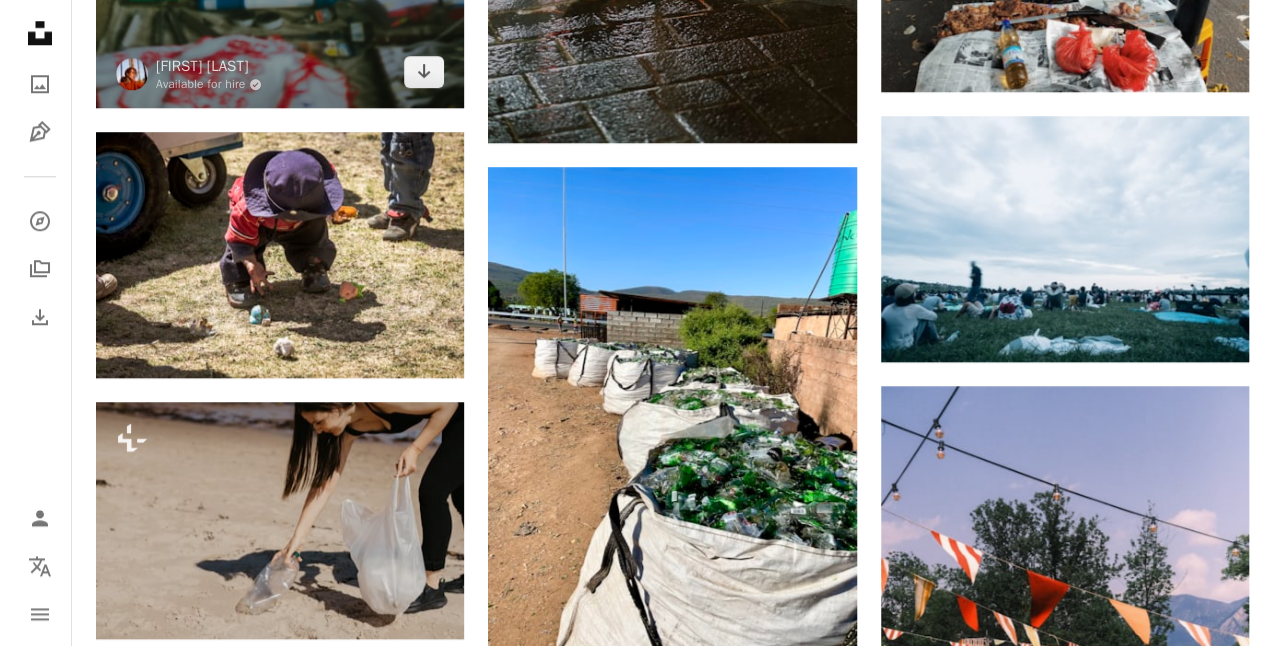 scroll, scrollTop: 23645, scrollLeft: 0, axis: vertical 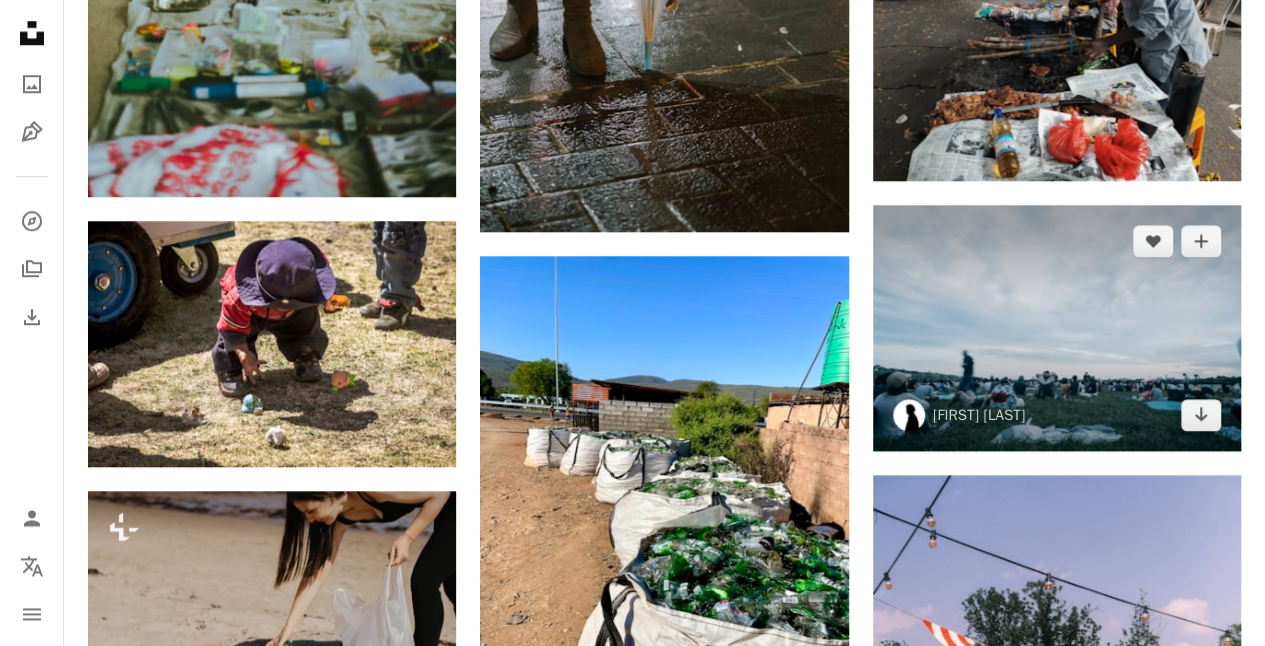 click at bounding box center [1057, 328] 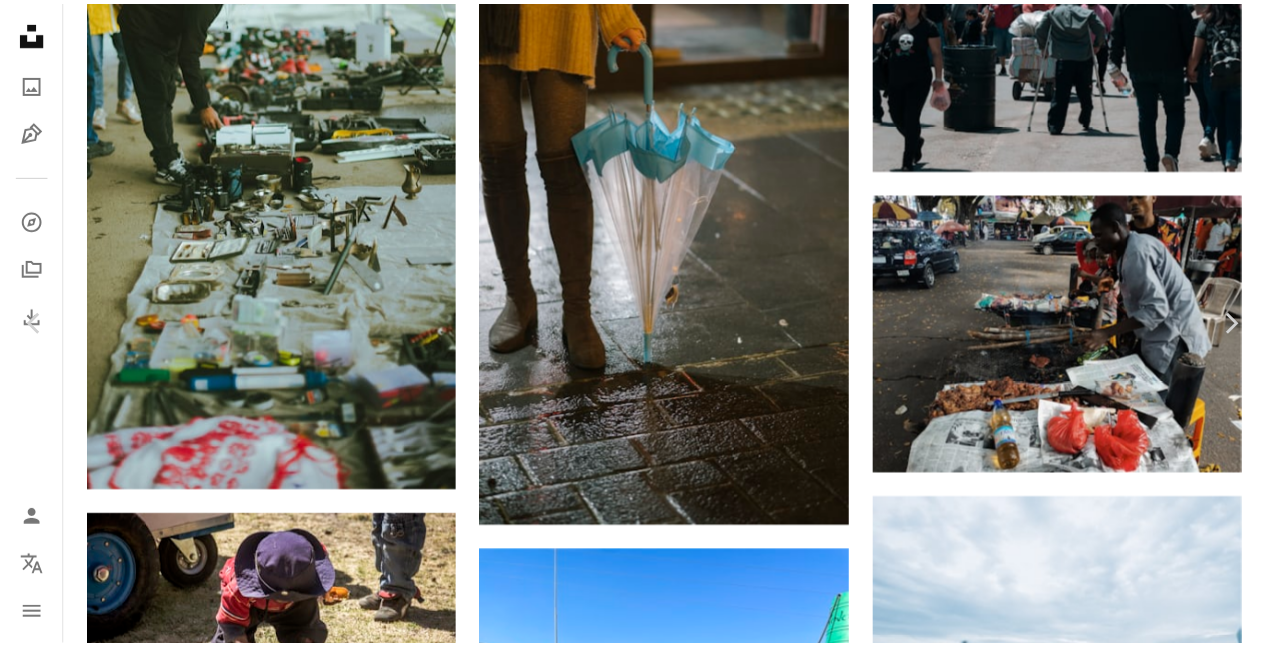 scroll, scrollTop: 100, scrollLeft: 0, axis: vertical 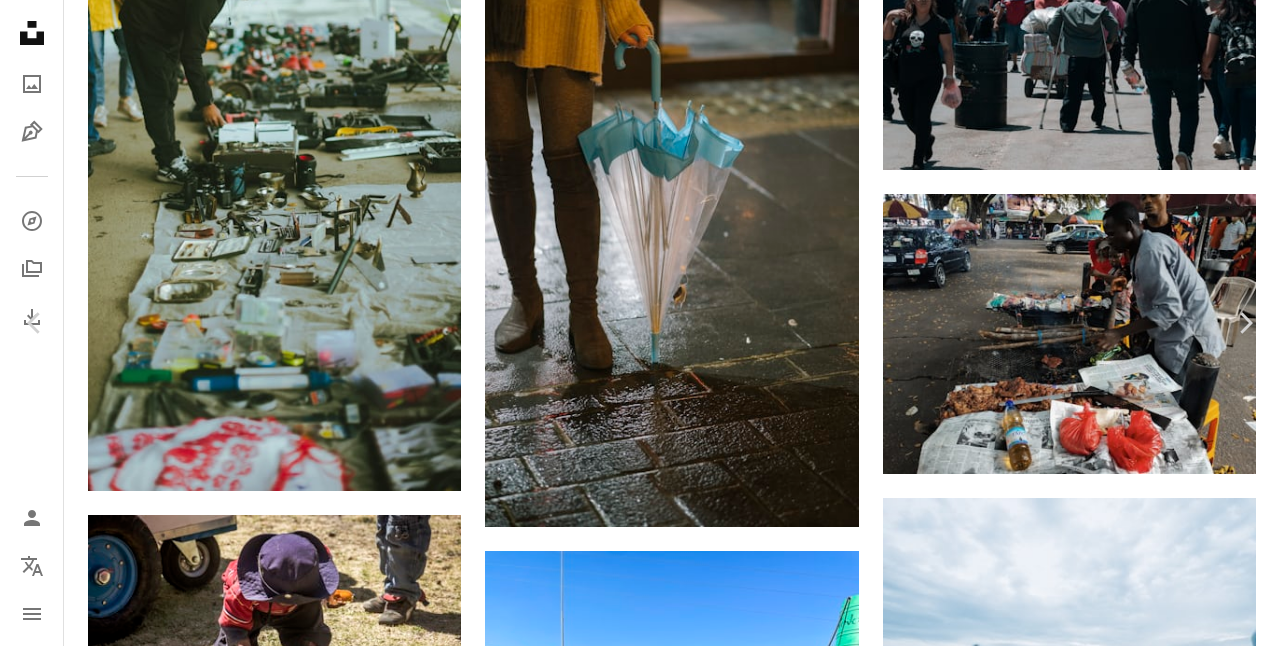 click on "Tsuyoshi Kozu tsuyoshikozu A heart A plus sign Download free Chevron down Zoom in Views 3,001 Downloads 11 A forward-right arrow Share Info icon Info More Actions Calendar outlined Published on October 28, 2024 Safety Free to use under the Unsplash License japan riverbed chiba man human people adult grass concert male park crowd outdoors fun back shelter Public domain images Browse premium related images on iStock | Save 20% with code UNSPLASH20 View more on iStock ↗ Related images A heart A plus sign Ana Arrow pointing down Plus sign for Unsplash+ A heart A plus sign Annie Spratt For Unsplash+ A lock Download A heart A plus sign David Goldman Available for hire A checkmark inside of a circle Arrow pointing down A heart A plus sign Robert Bye Available for hire A checkmark inside of a circle Arrow pointing down Plus sign for Unsplash+ A heart A plus sign Getty Images For Unsplash+ A lock Download A heart A plus sign Sagar Kulkarni Available for hire A heart For" at bounding box center [640, 5350] 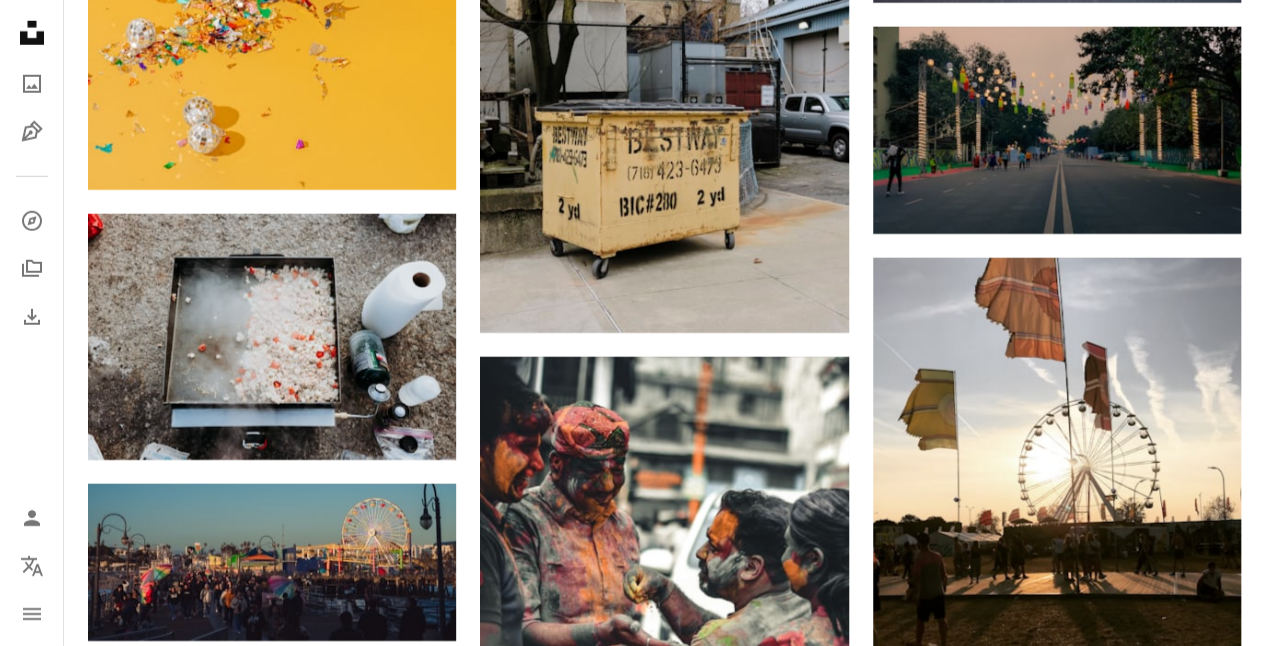 scroll, scrollTop: 33545, scrollLeft: 0, axis: vertical 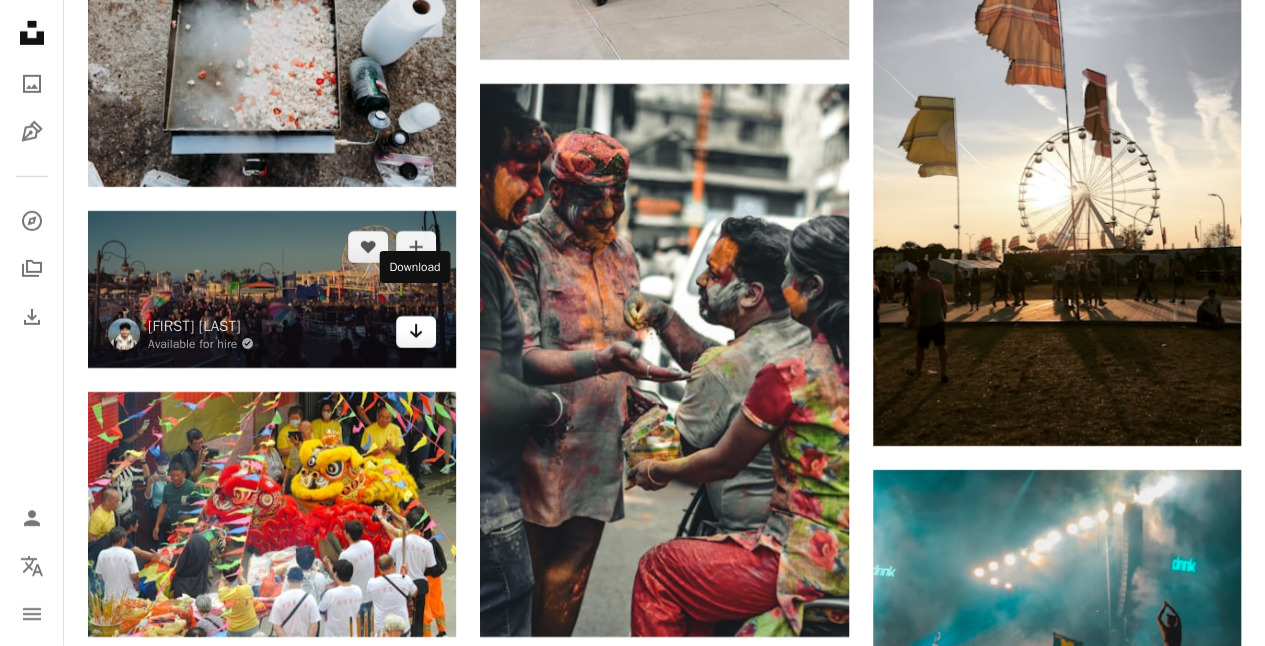 click 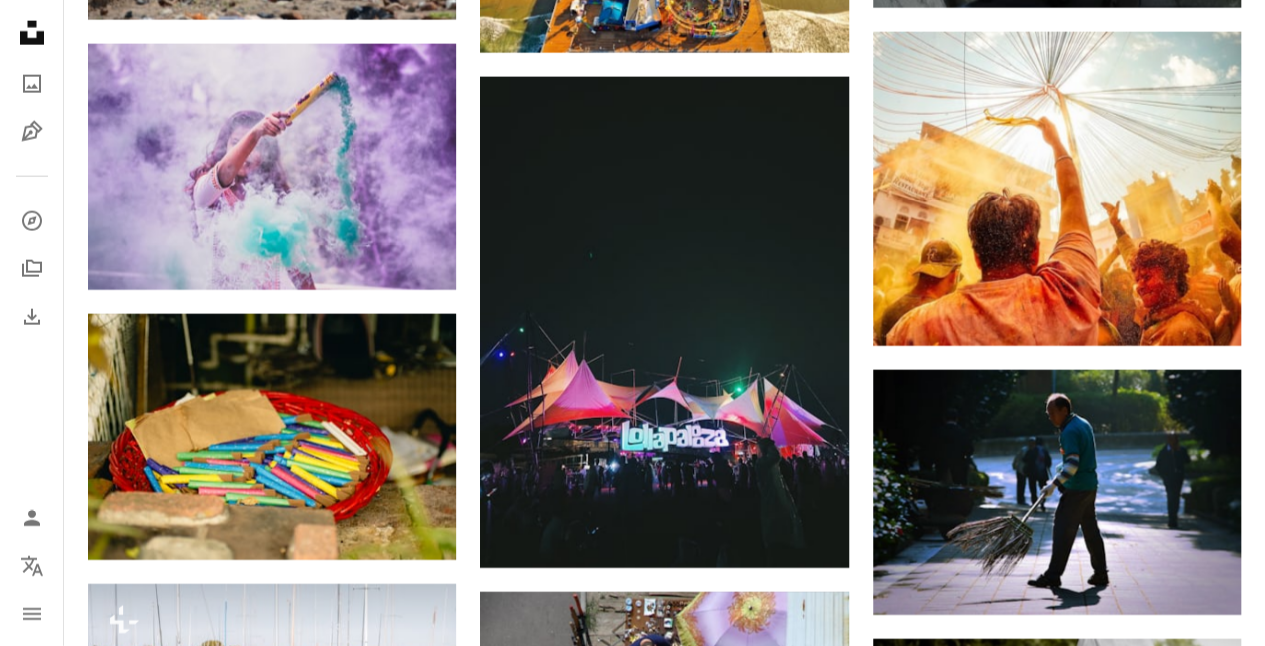 scroll, scrollTop: 29045, scrollLeft: 0, axis: vertical 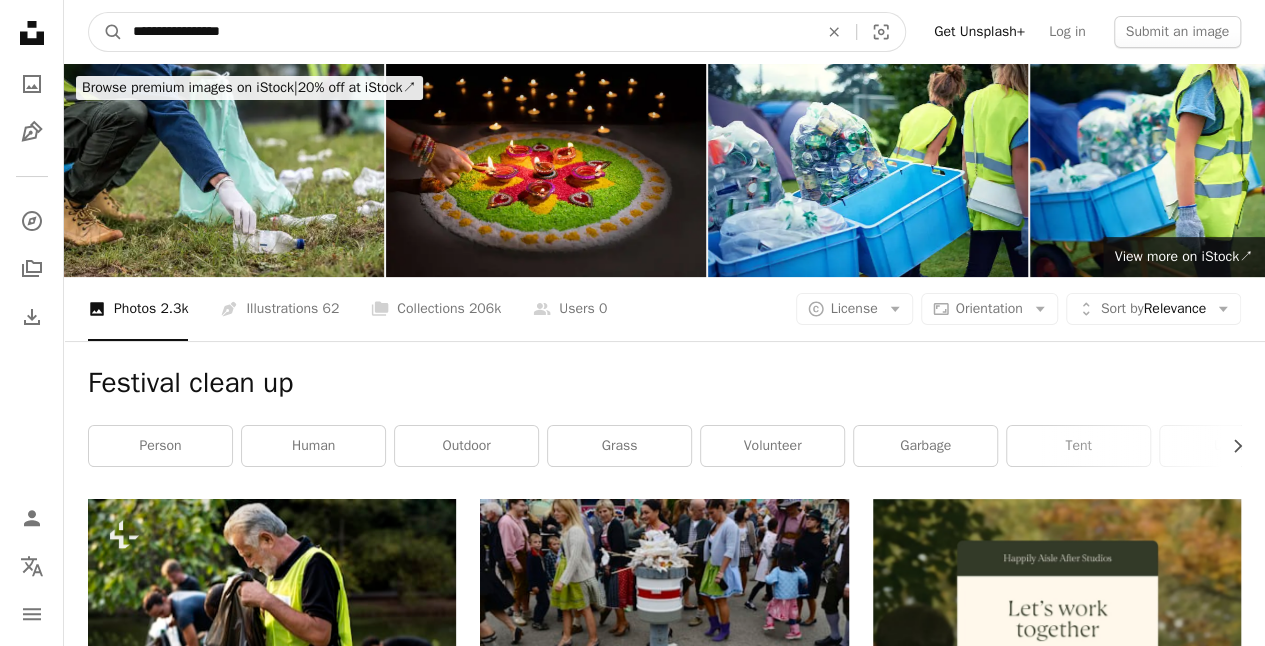 drag, startPoint x: 238, startPoint y: 32, endPoint x: 176, endPoint y: 33, distance: 62.008064 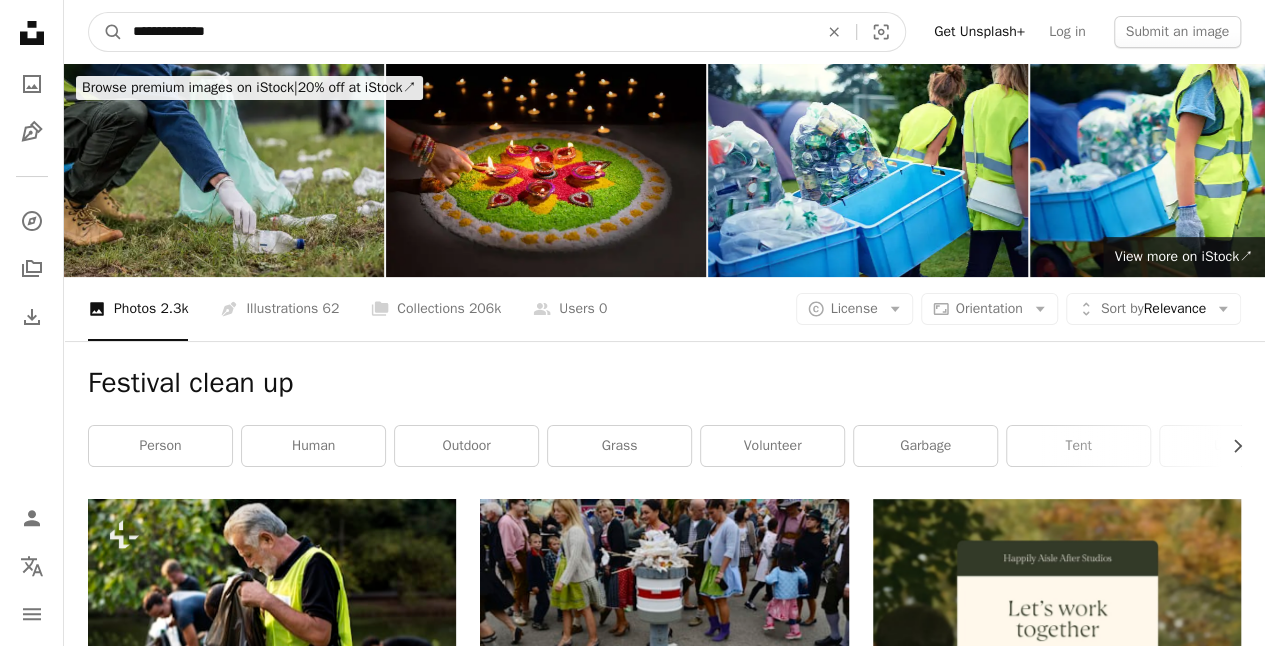 type on "**********" 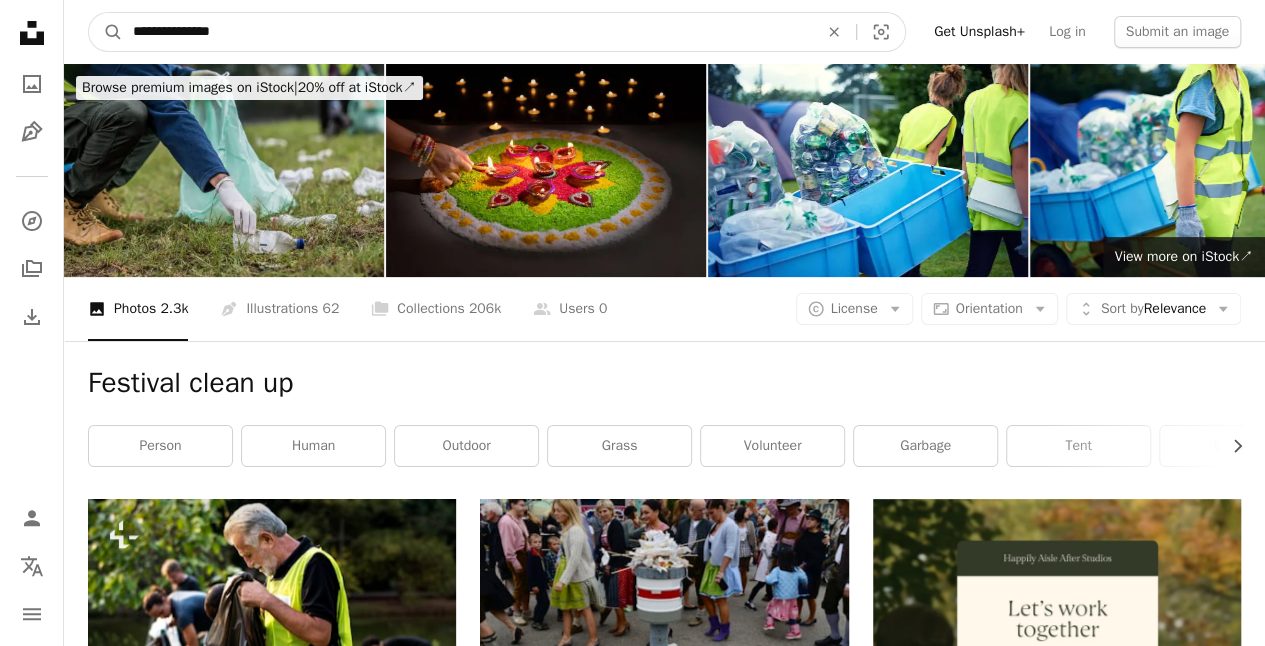 click on "A magnifying glass" at bounding box center (106, 32) 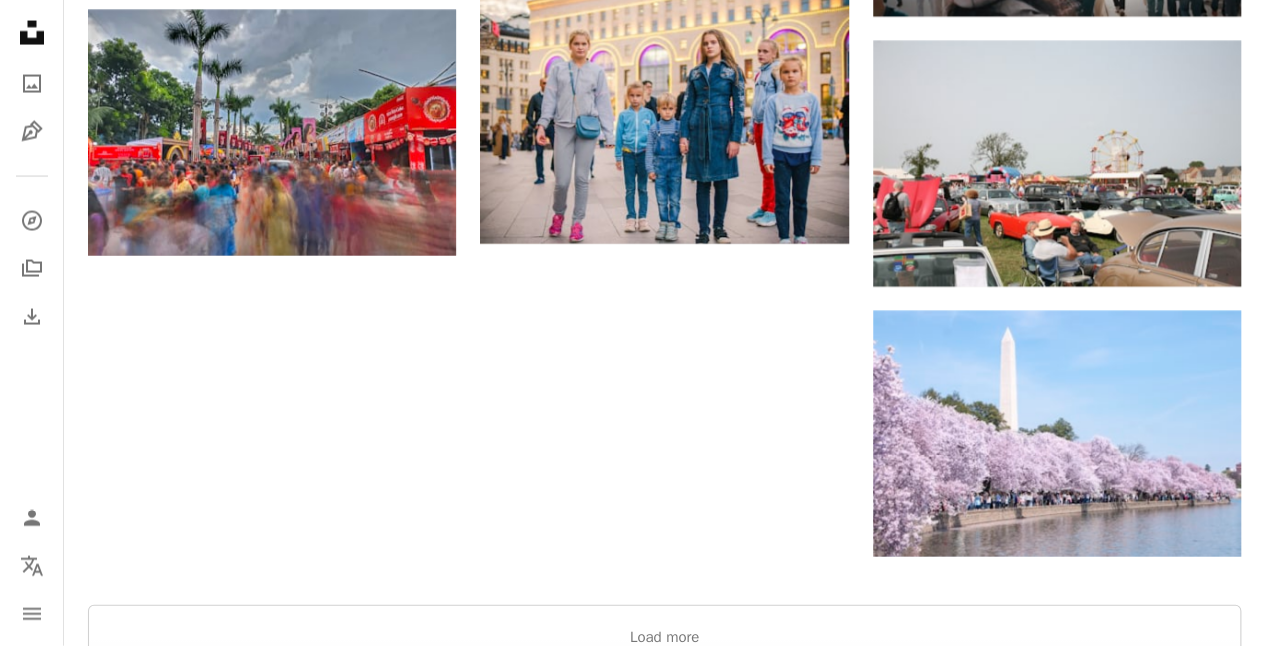 scroll, scrollTop: 2200, scrollLeft: 0, axis: vertical 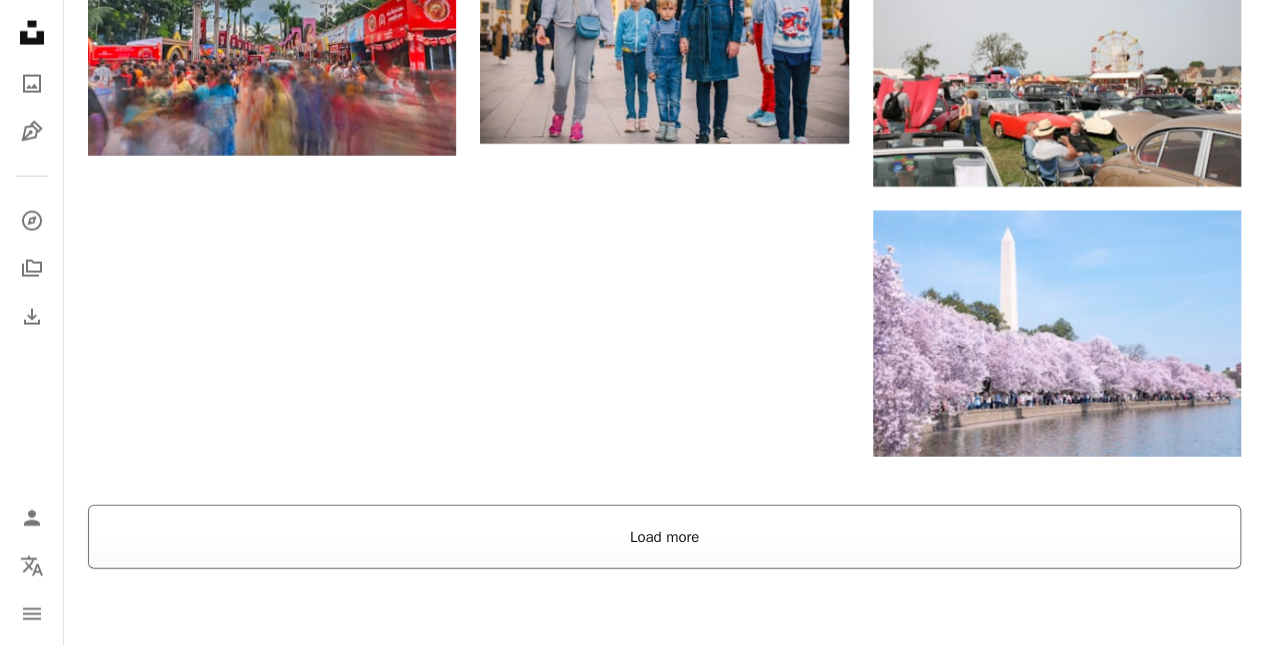 click on "Load more" at bounding box center [664, 537] 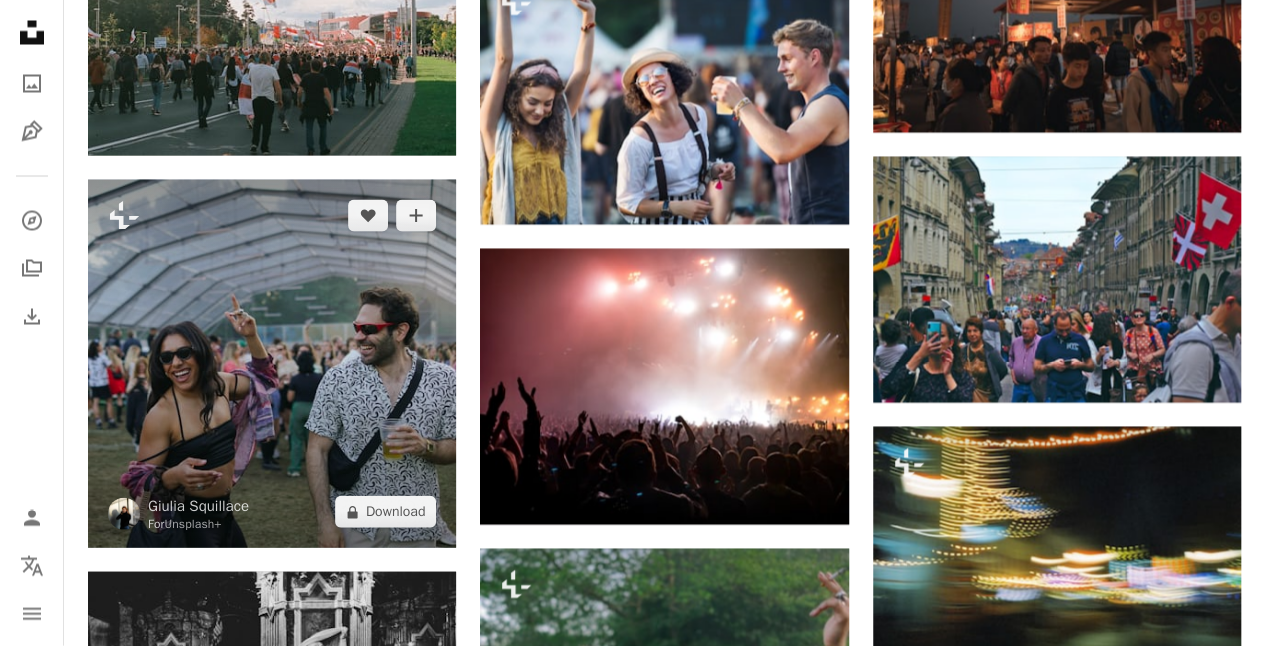scroll, scrollTop: 17100, scrollLeft: 0, axis: vertical 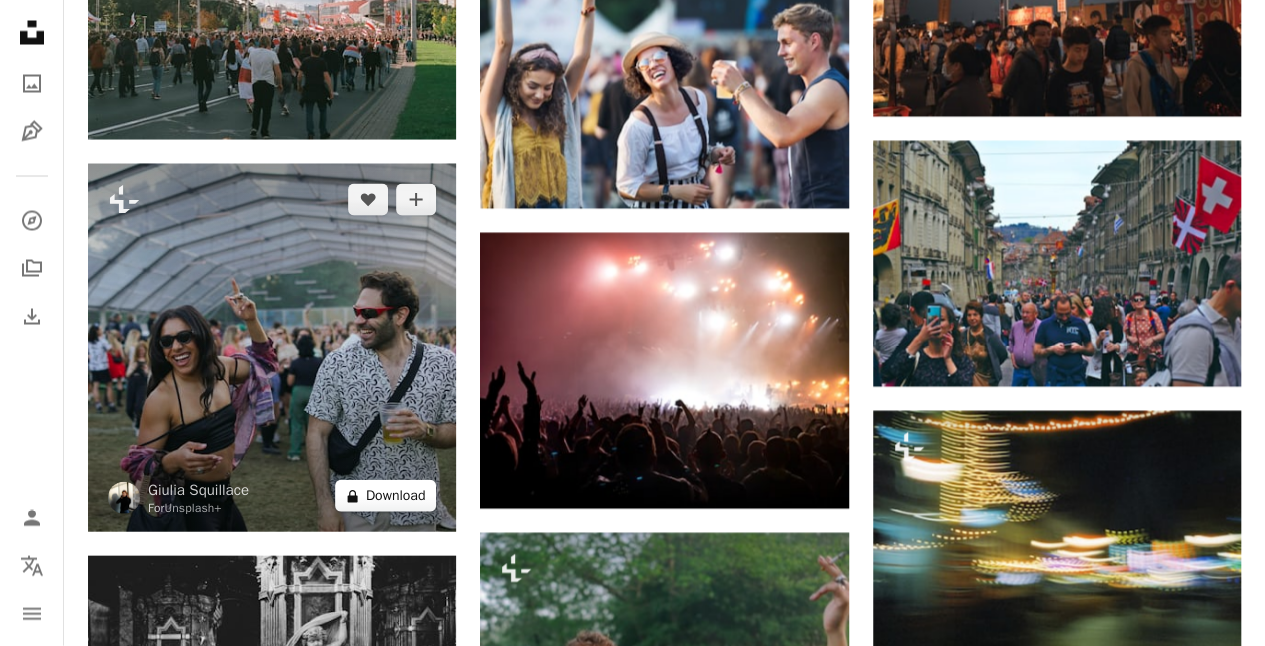 click on "A lock Download" at bounding box center [386, 496] 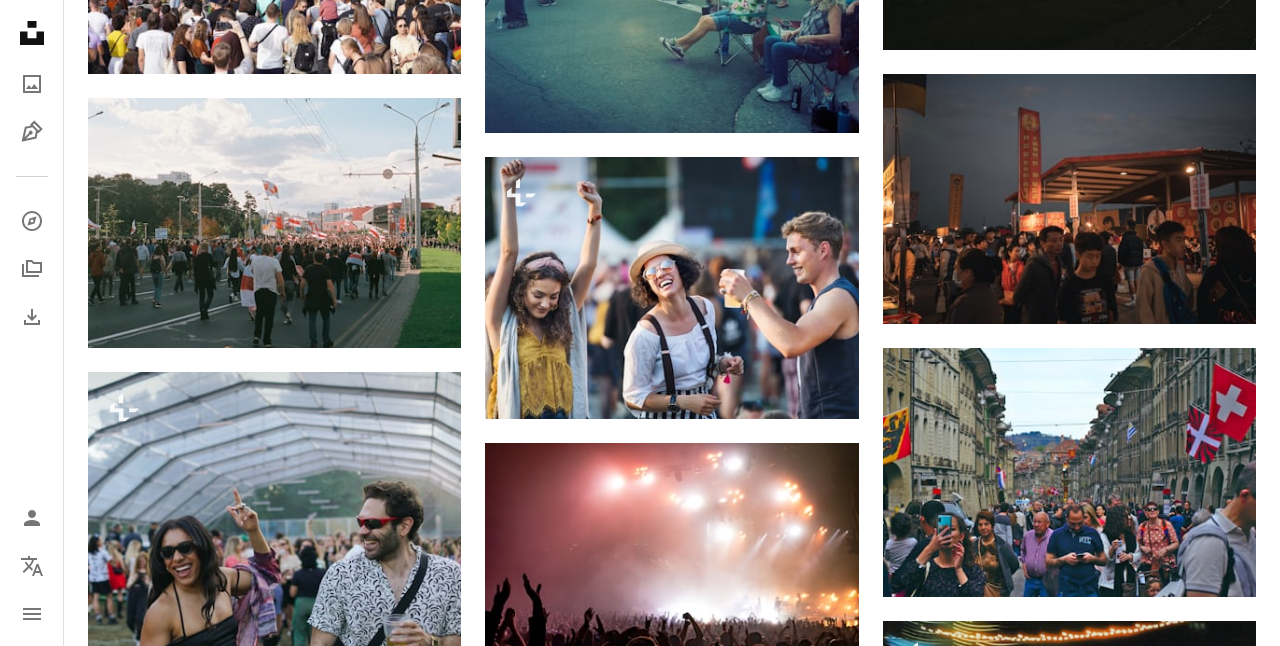 click on "An X shape Premium, ready to use images. Get unlimited access. A plus sign Members-only content added monthly A plus sign Unlimited royalty-free downloads A plus sign Illustrations  New A plus sign Enhanced legal protections yearly 62%  off monthly $16   $6 USD per month * Get  Unsplash+ * When paid annually, billed upfront  $72 Taxes where applicable. Renews automatically. Cancel anytime." at bounding box center [640, 4769] 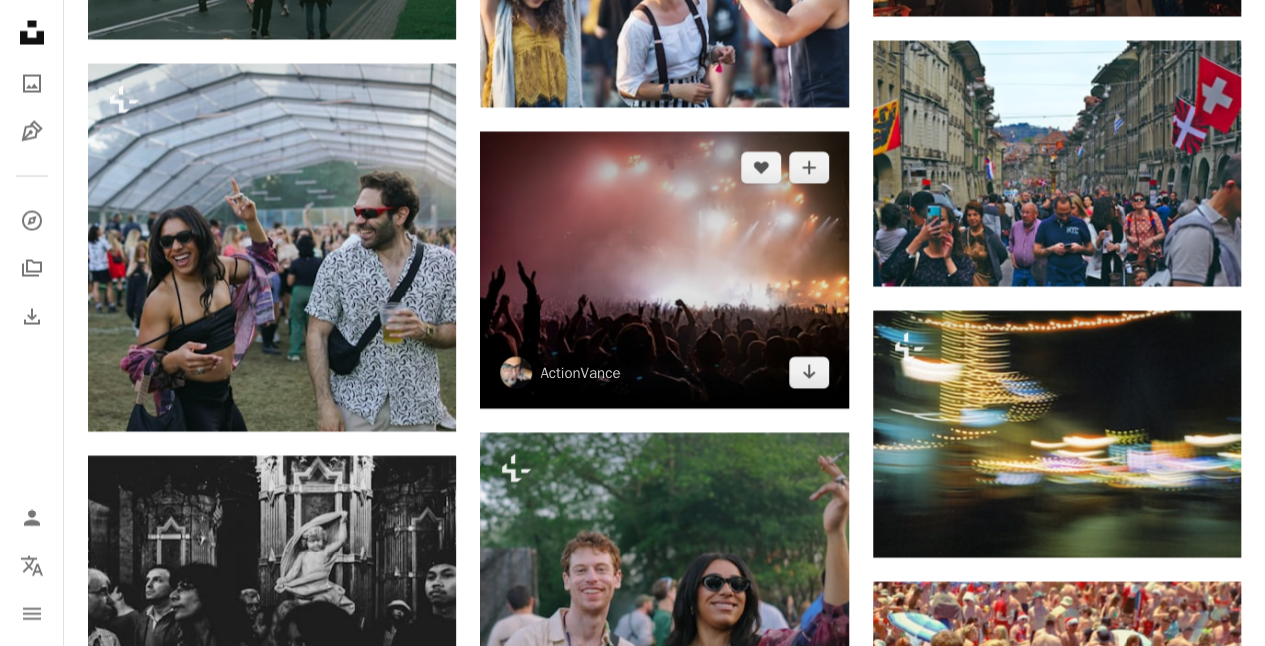 scroll, scrollTop: 17500, scrollLeft: 0, axis: vertical 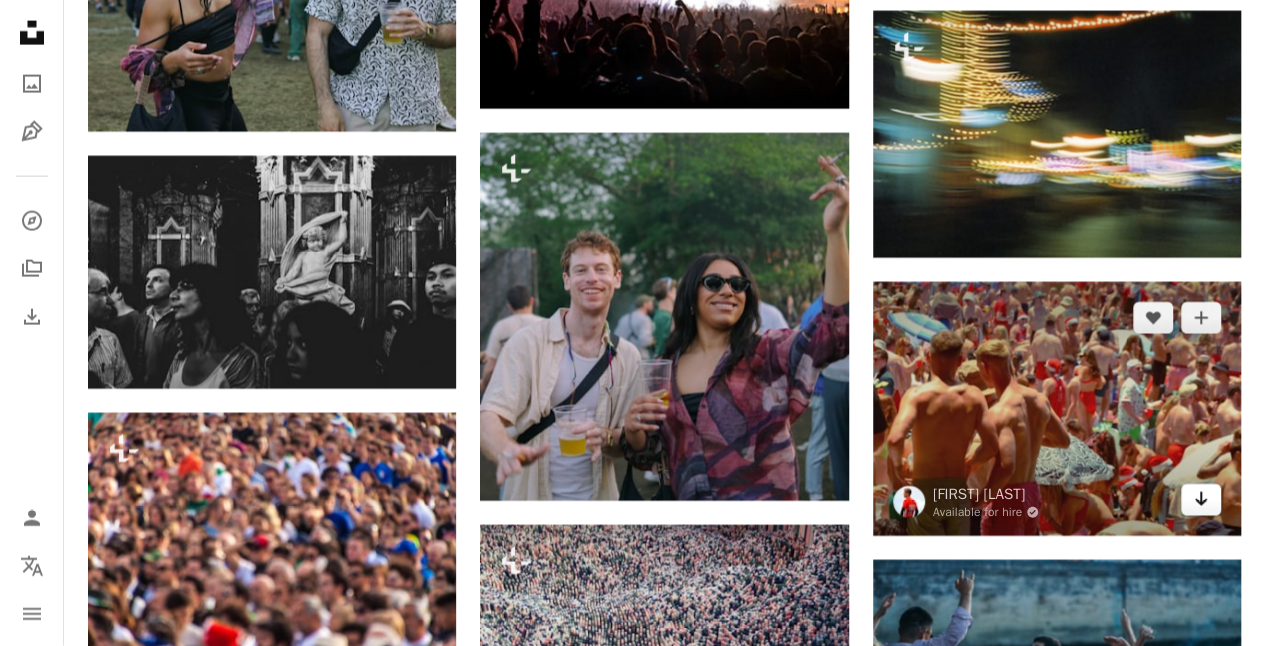 click on "Arrow pointing down" 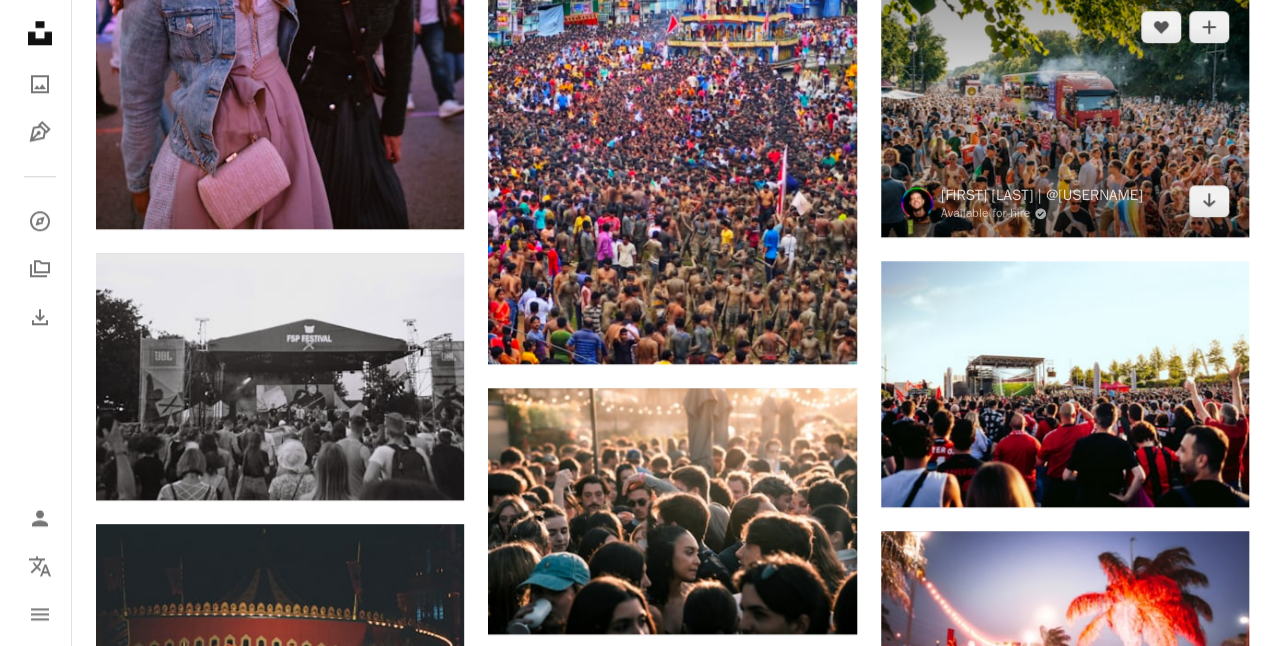 scroll, scrollTop: 19900, scrollLeft: 0, axis: vertical 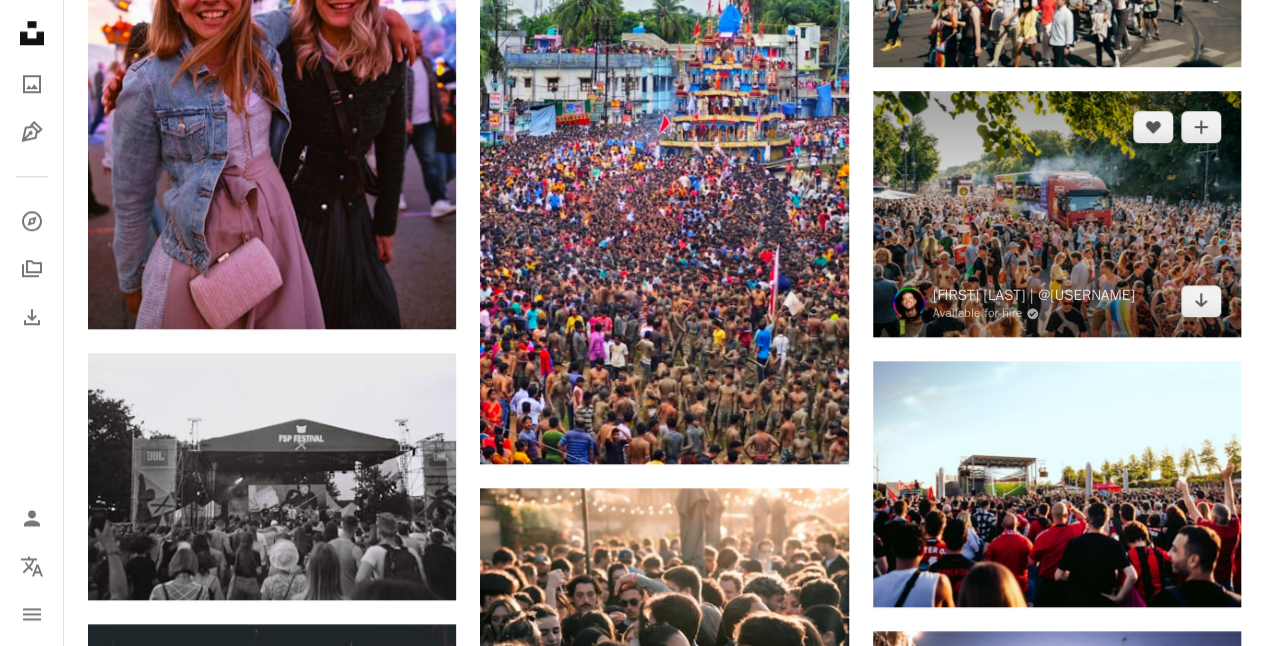 click at bounding box center (1057, 214) 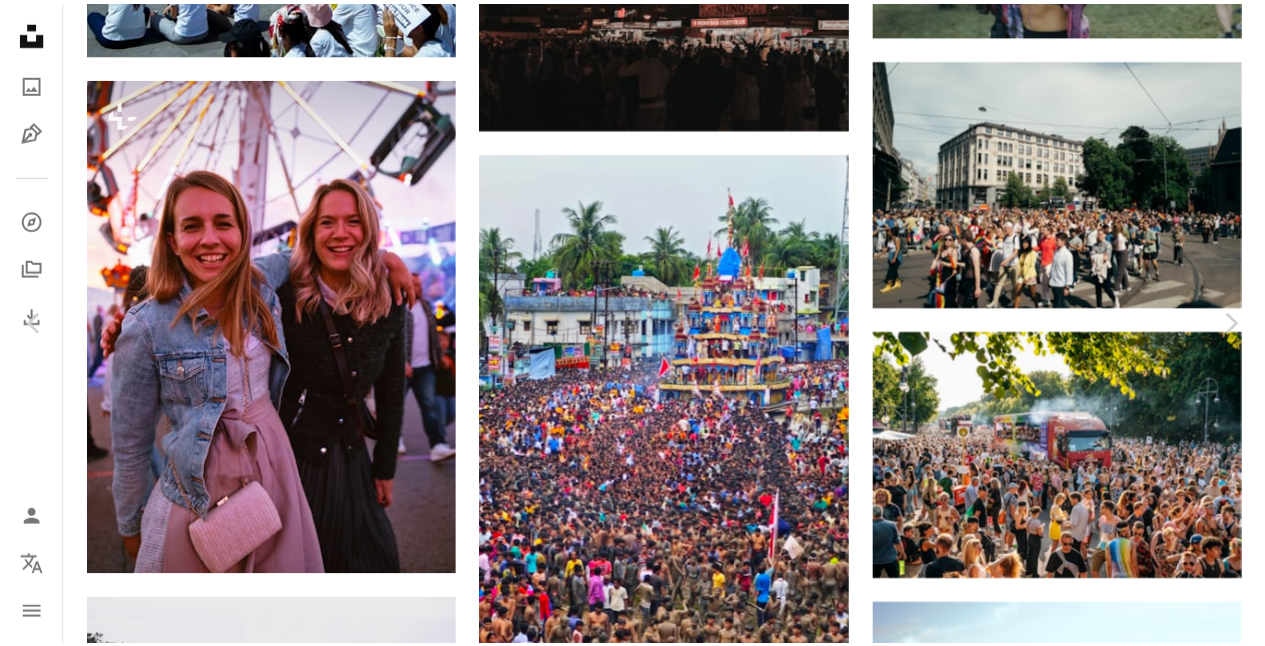 scroll, scrollTop: 0, scrollLeft: 0, axis: both 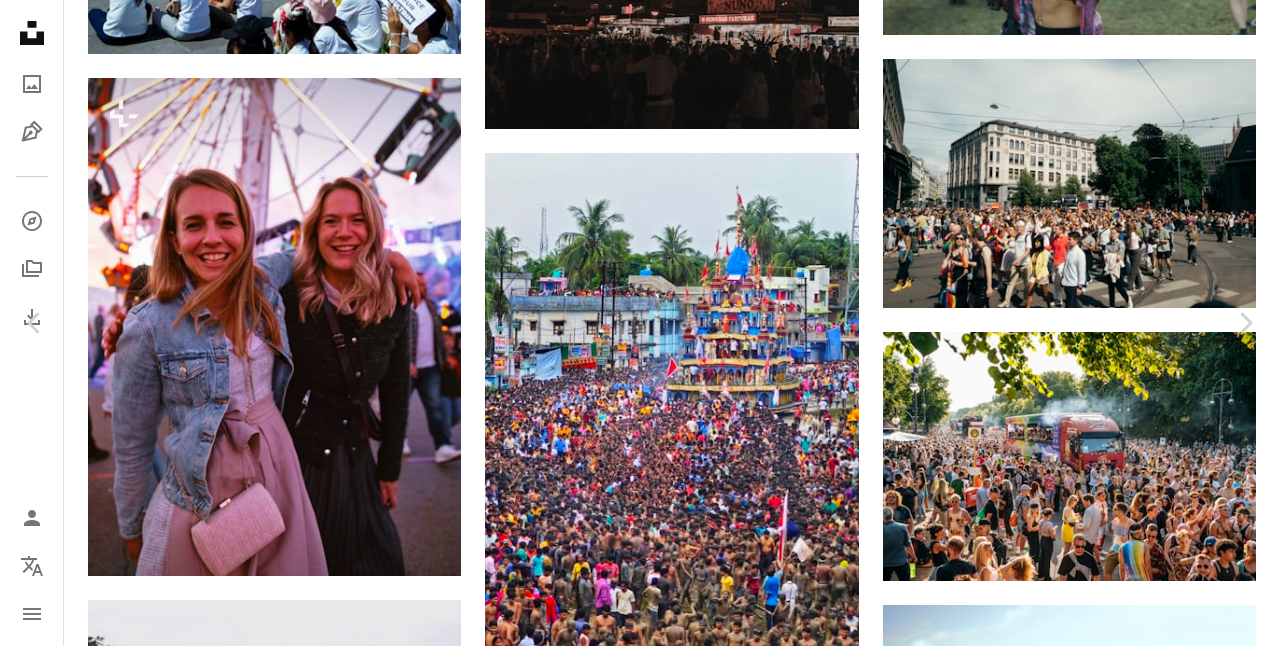 click on "[FIRST] [LAST] | @[USERNAME] Available for hire A checkmark inside of a circle A heart A plus sign Download free Chevron down Zoom in Views [NUMBER] Downloads [NUMBER] A forward-right arrow Share Info icon Info More Actions [FIRST] [LAST] | @[USERNAME] Available for hire A checkmark inside of a circle Arrow pointing down A heart A plus sign [FIRST] [LAST] Available for hire A checkmark inside of a circle Arrow pointing down Plus sign for Unsplash+ A heart A plus sign Getty Images For Unsplash+" at bounding box center [640, 3913] 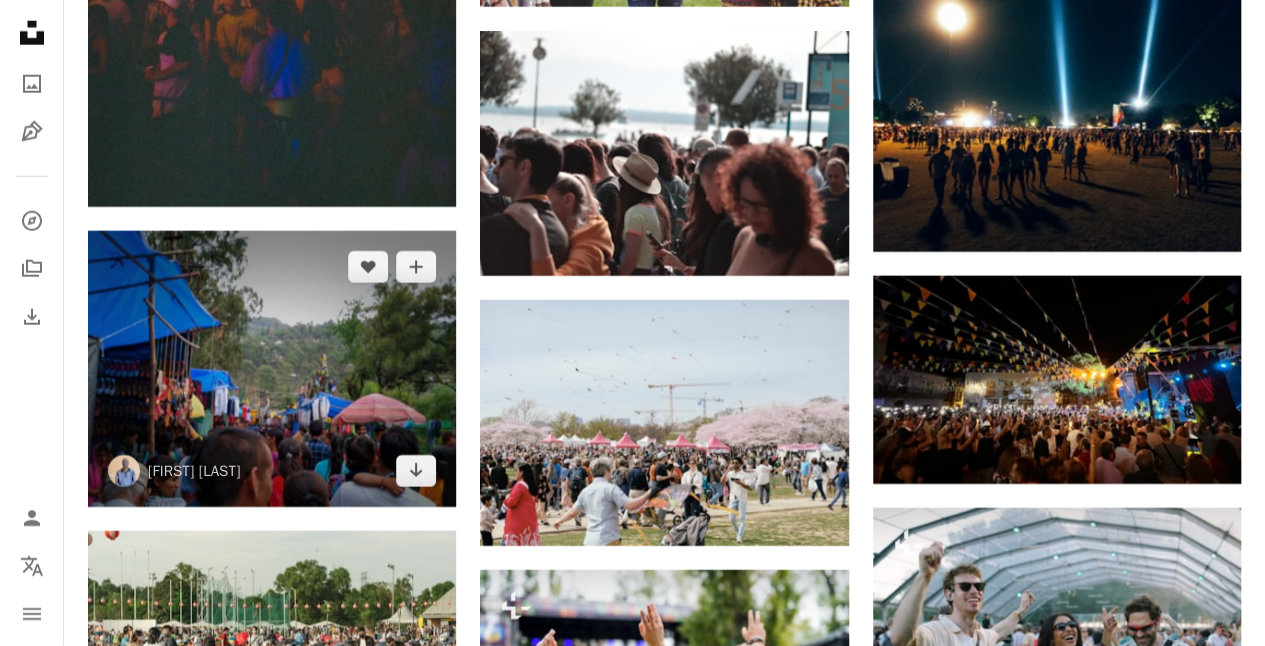 scroll, scrollTop: 25800, scrollLeft: 0, axis: vertical 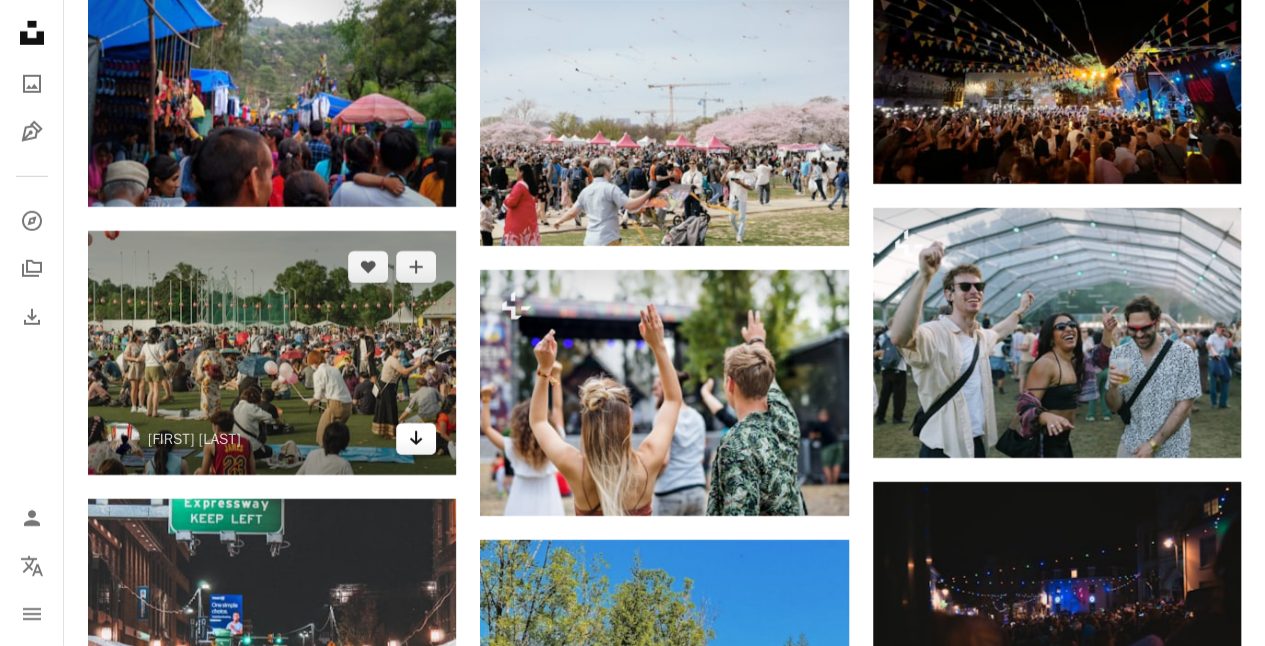 click 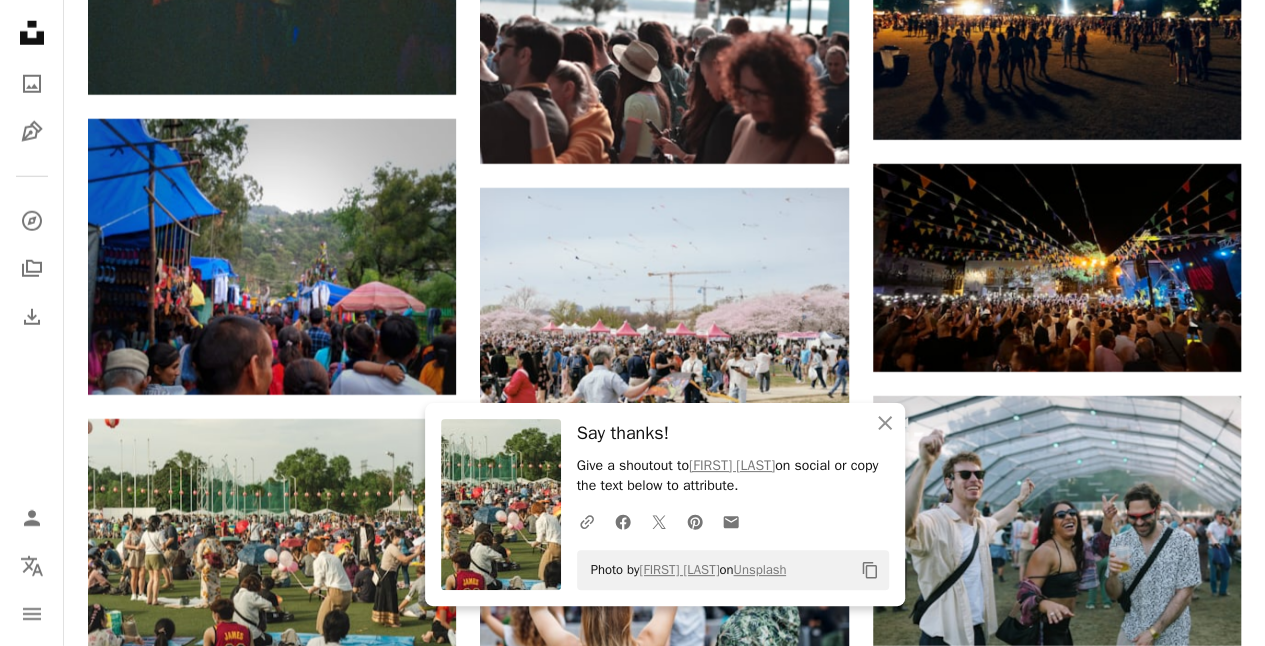scroll, scrollTop: 25600, scrollLeft: 0, axis: vertical 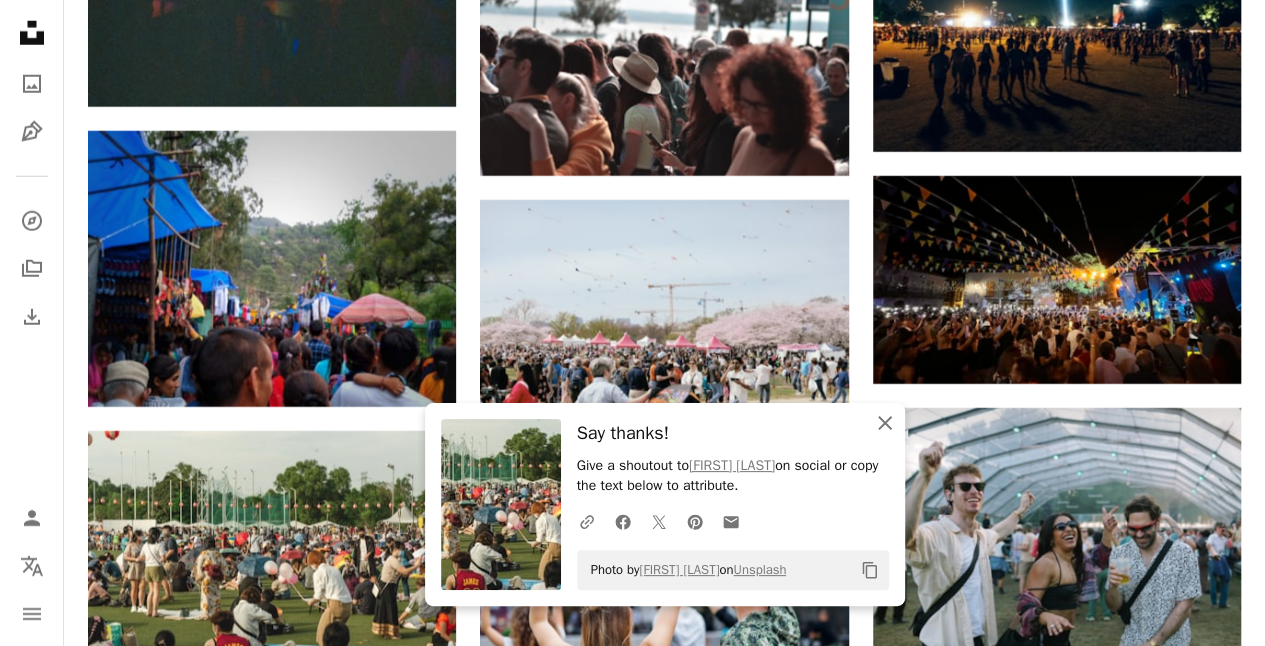 click on "An X shape" 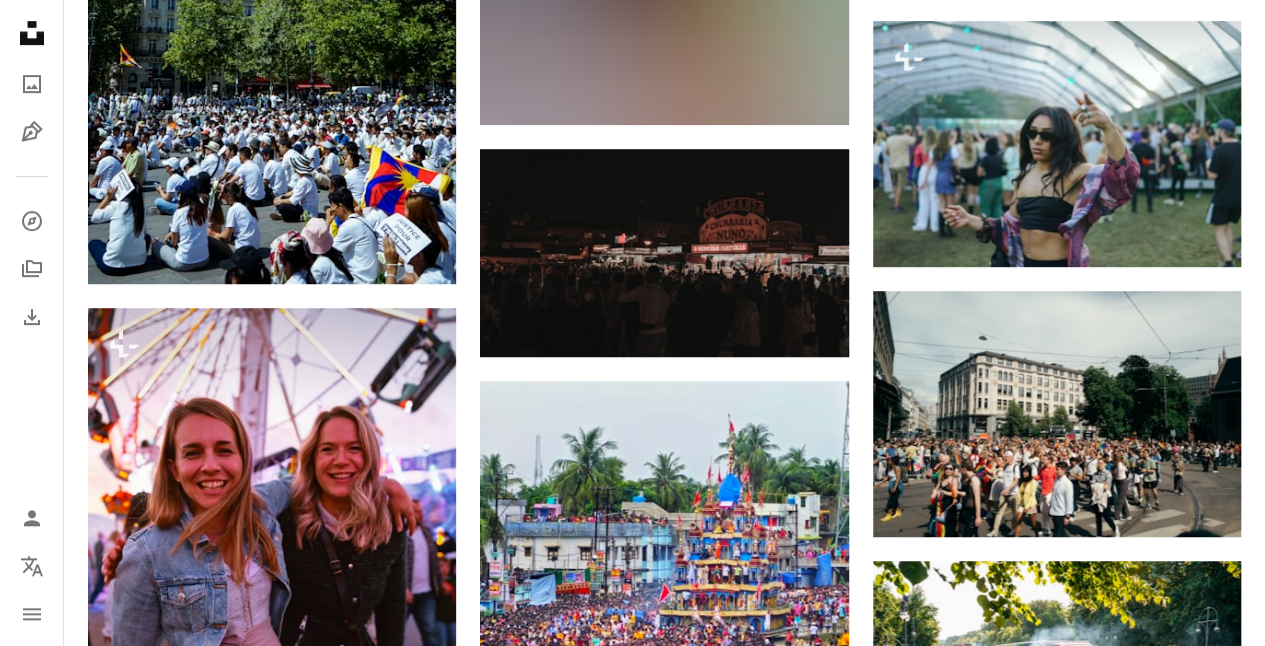scroll, scrollTop: 19400, scrollLeft: 0, axis: vertical 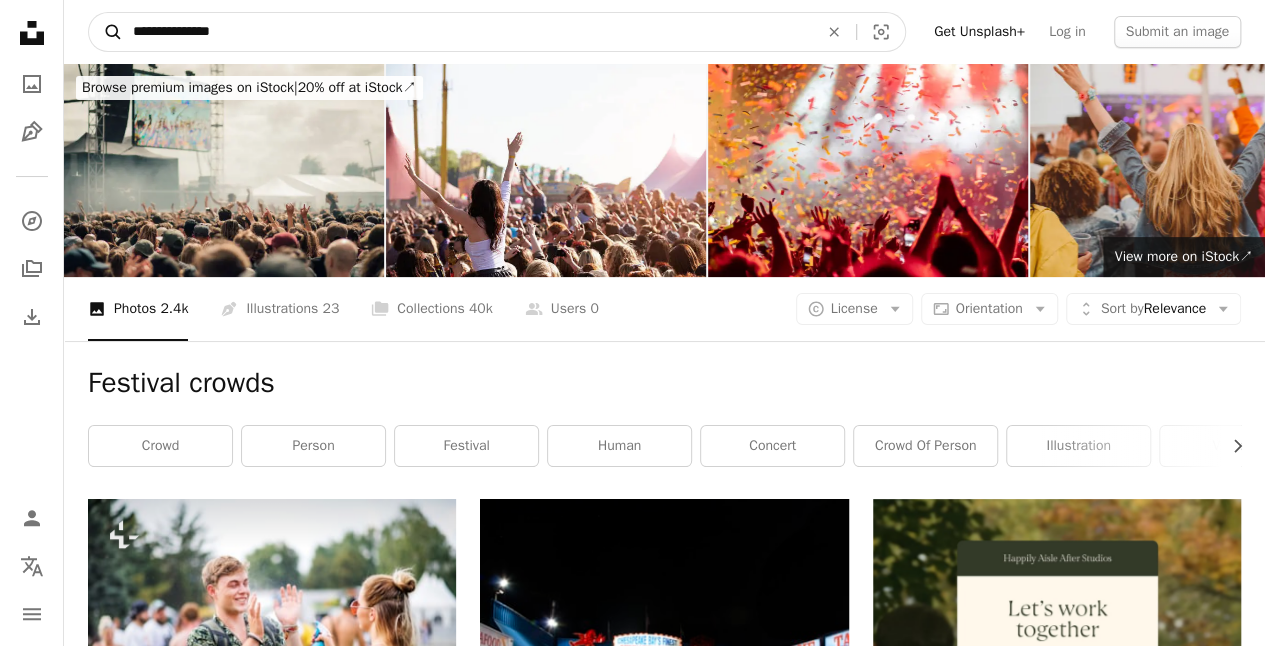 drag, startPoint x: 250, startPoint y: 37, endPoint x: 117, endPoint y: 42, distance: 133.09395 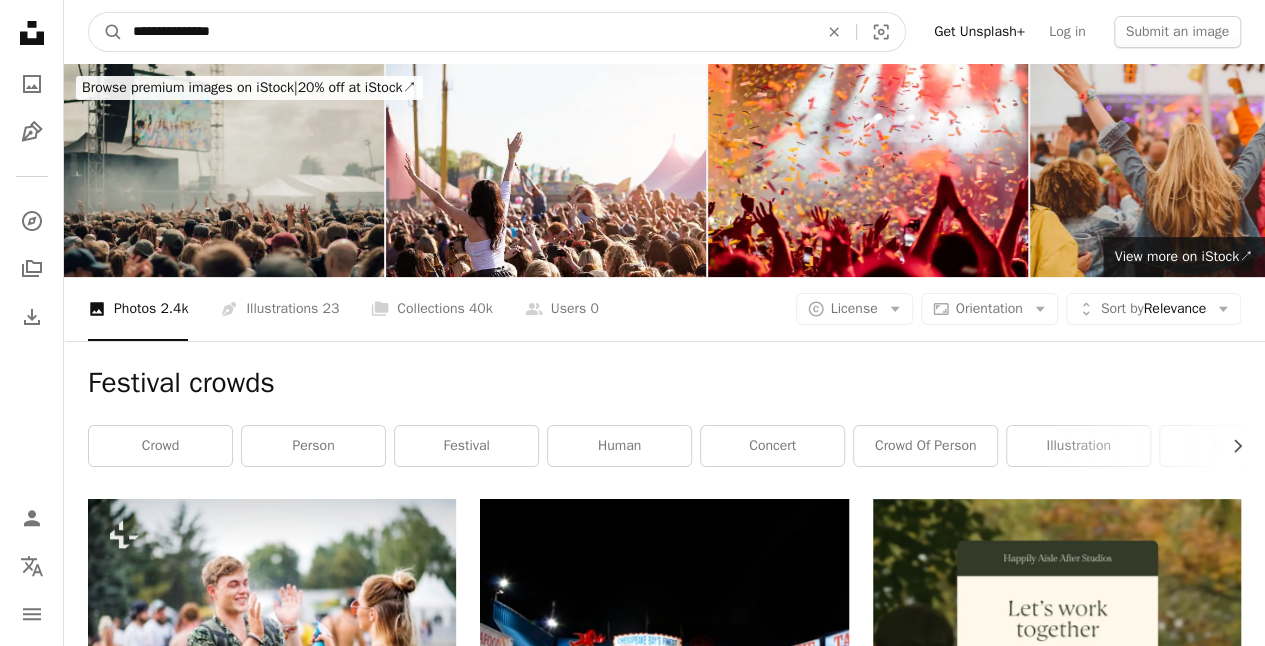 type on "*" 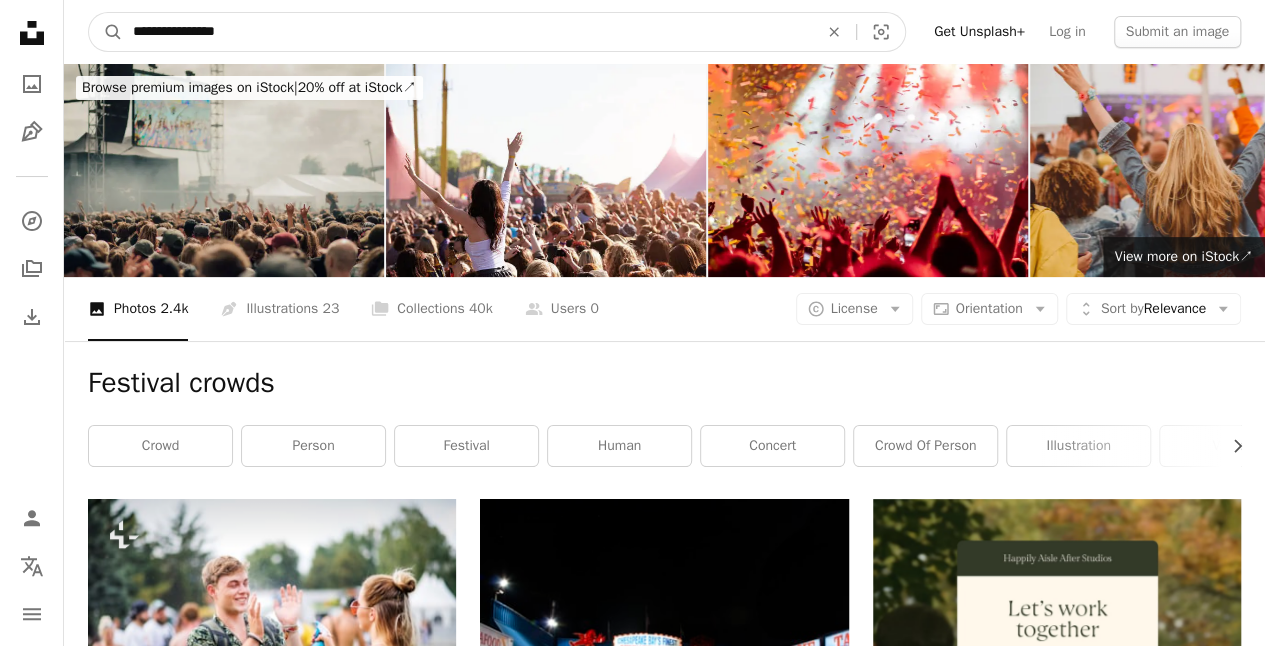 type on "**********" 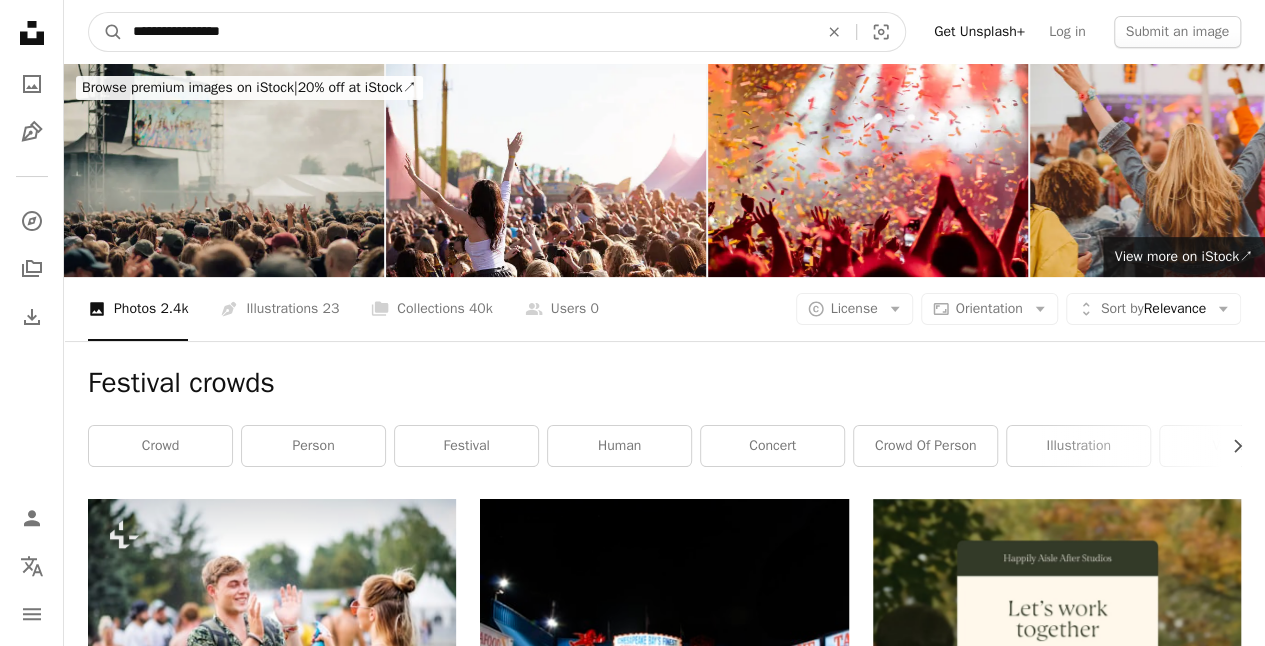 click on "A magnifying glass" at bounding box center (106, 32) 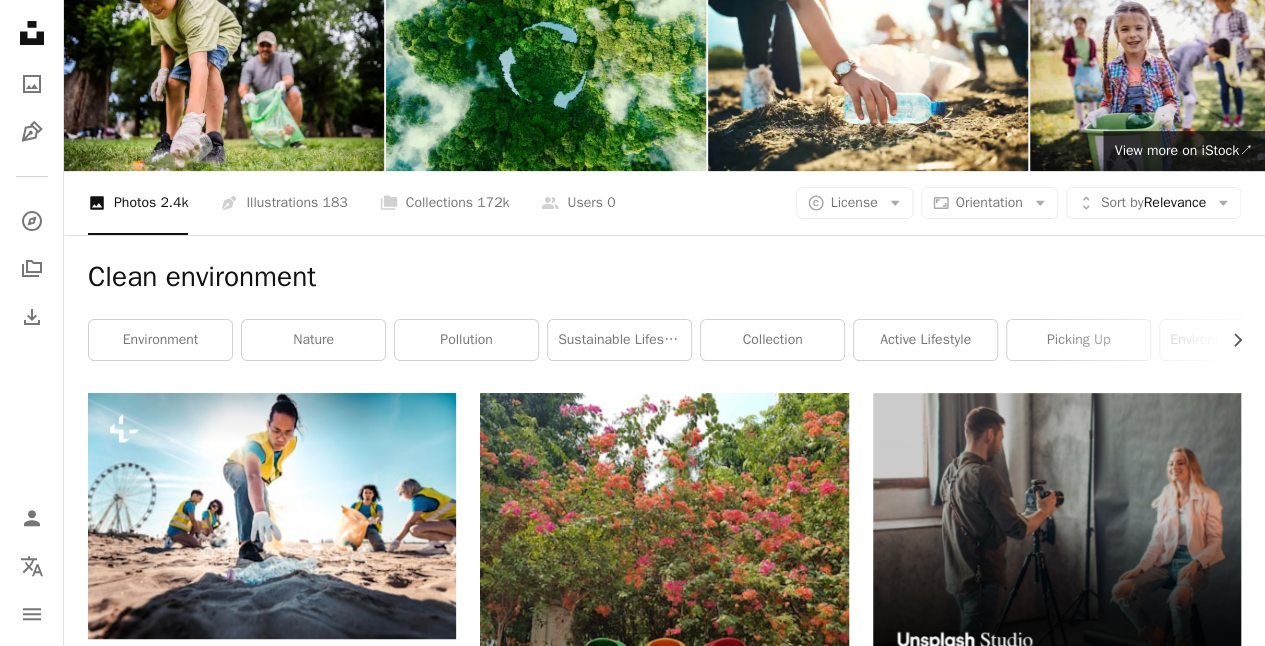scroll, scrollTop: 0, scrollLeft: 0, axis: both 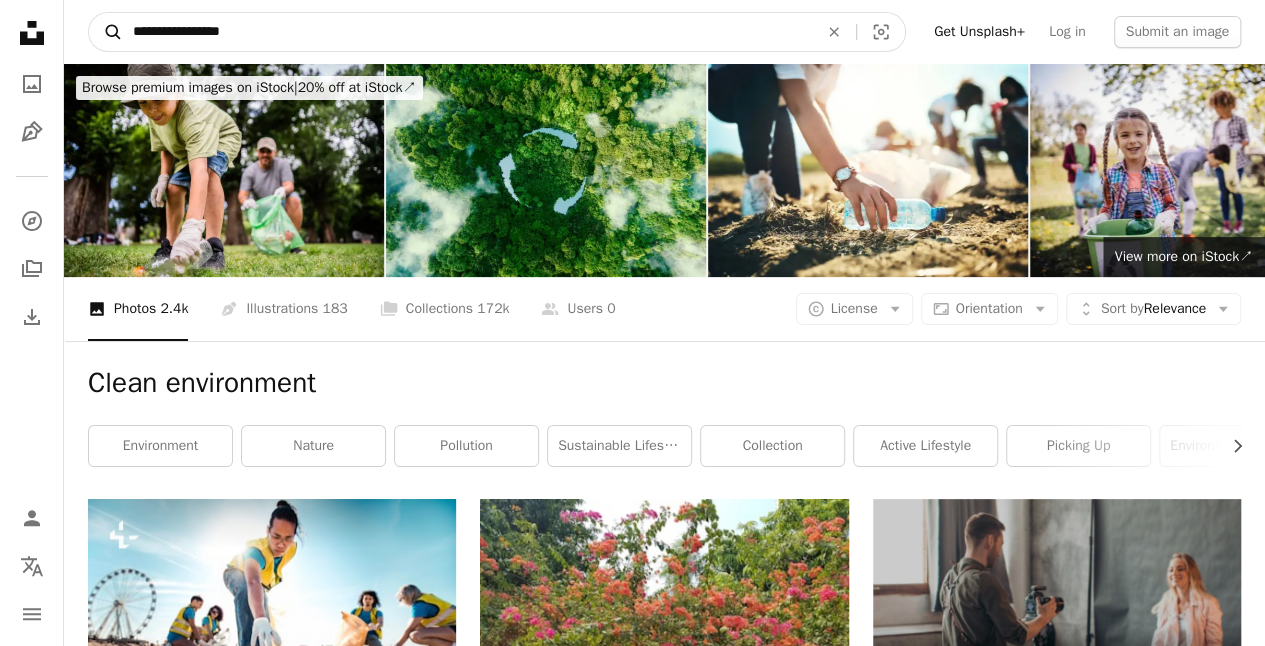 drag, startPoint x: 280, startPoint y: 32, endPoint x: 107, endPoint y: 30, distance: 173.01157 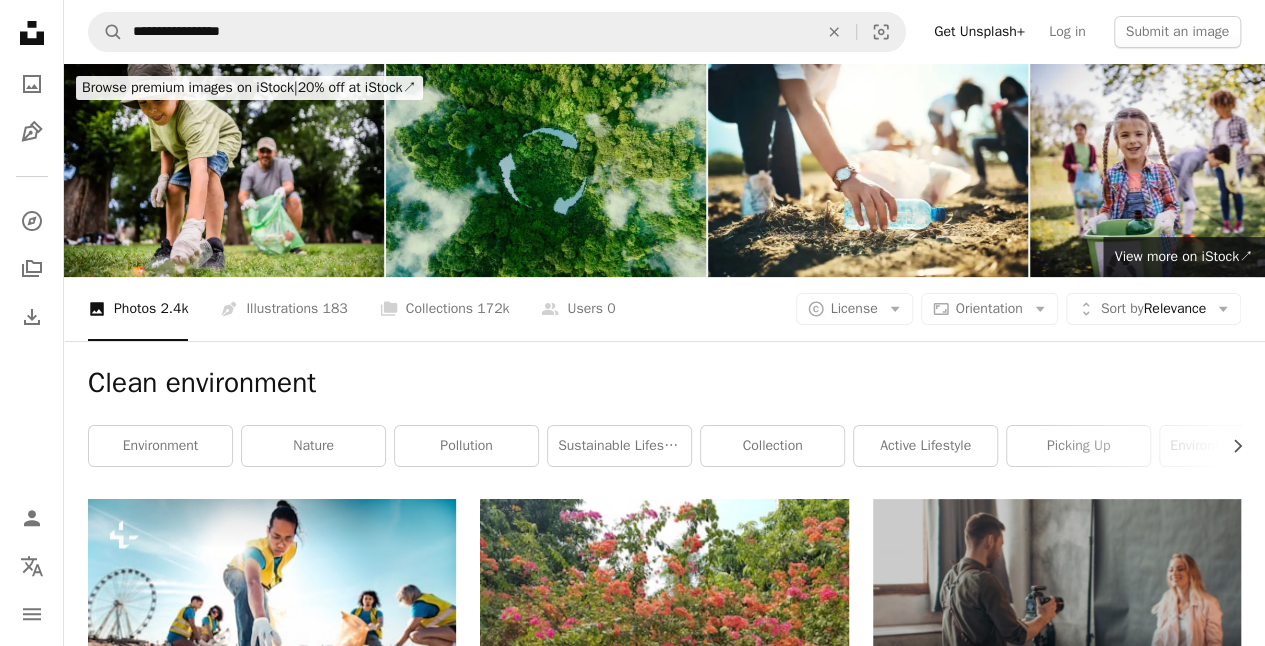 click at bounding box center [546, 170] 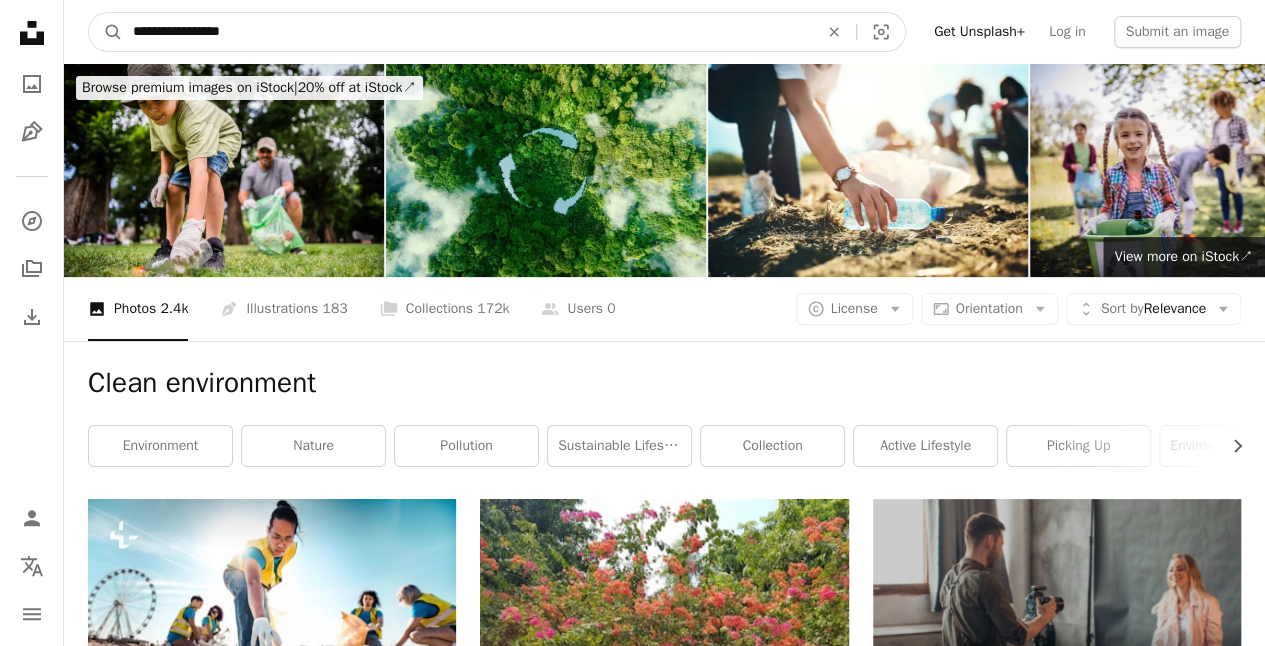 click on "**********" at bounding box center [467, 32] 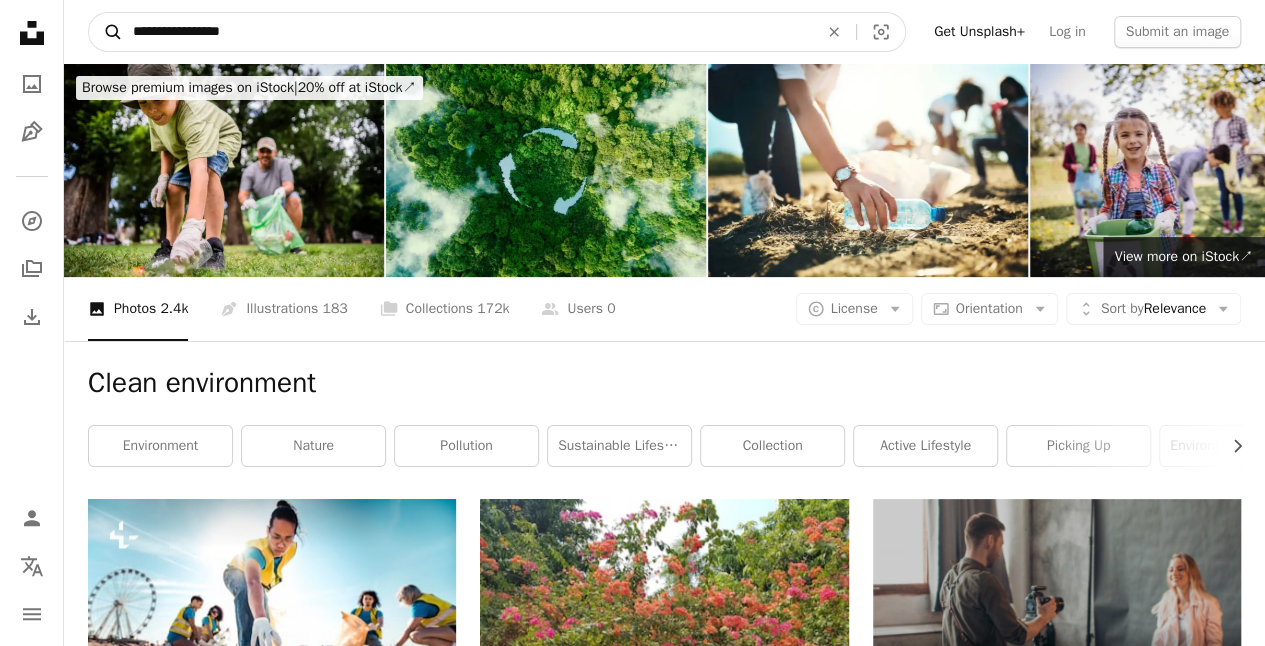 drag, startPoint x: 264, startPoint y: 33, endPoint x: 110, endPoint y: 30, distance: 154.02922 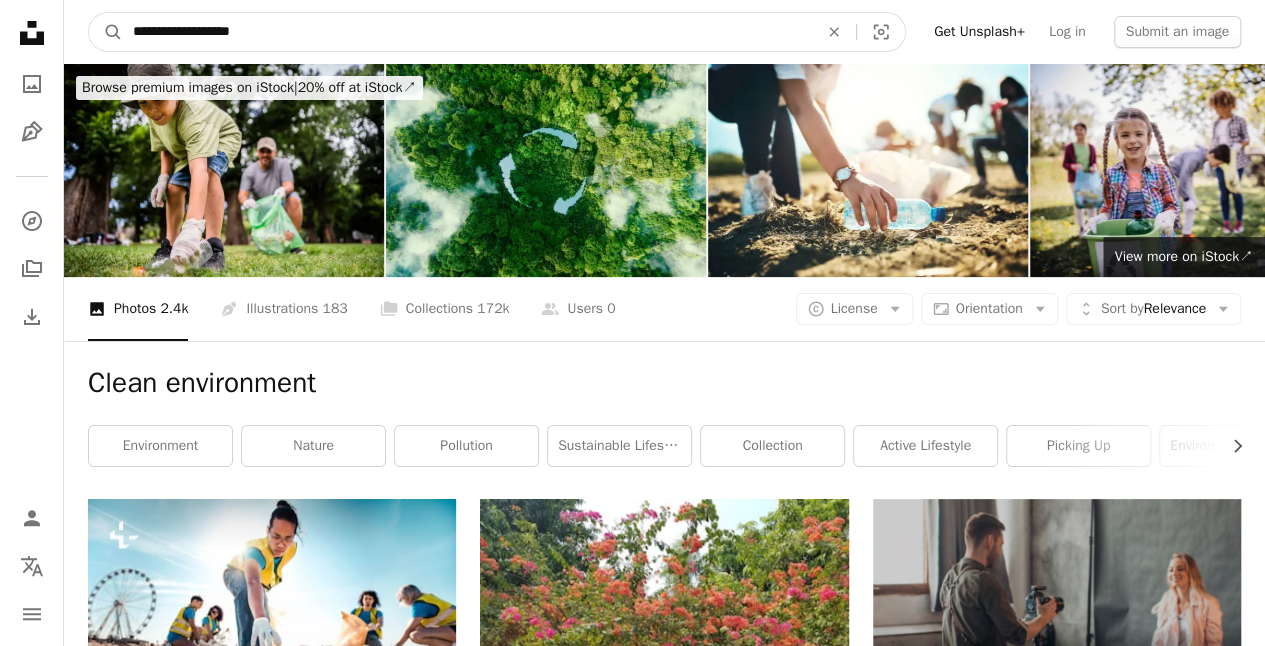 type on "**********" 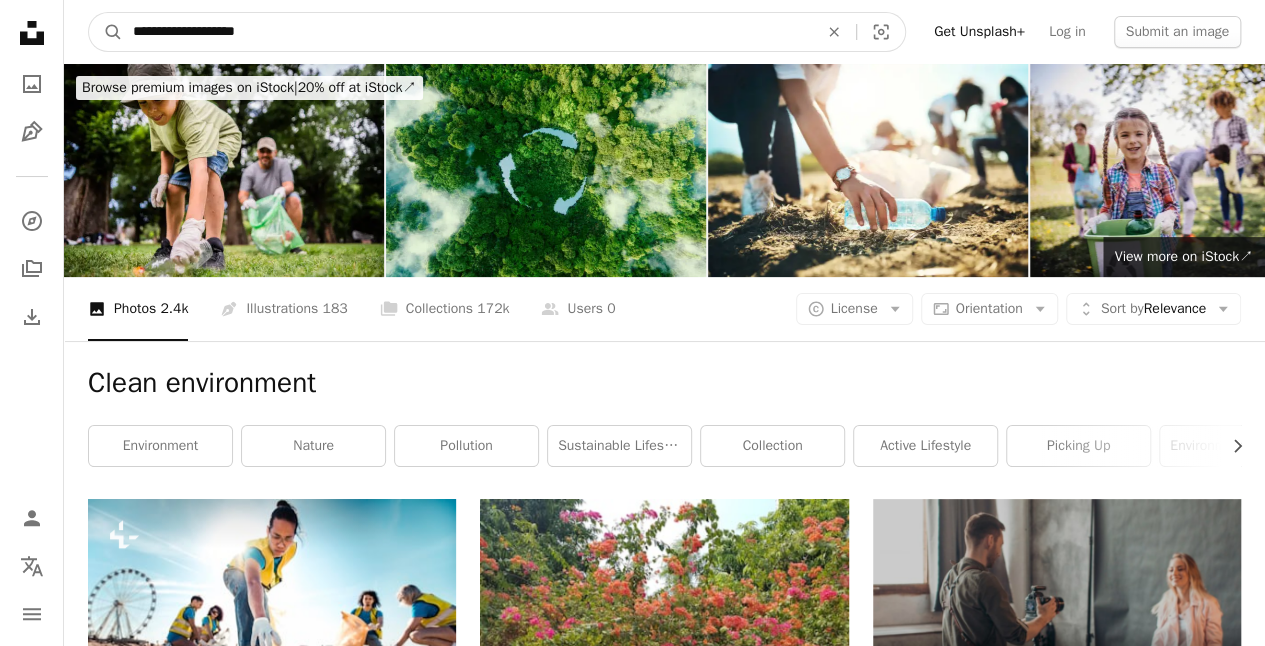 click on "A magnifying glass" at bounding box center (106, 32) 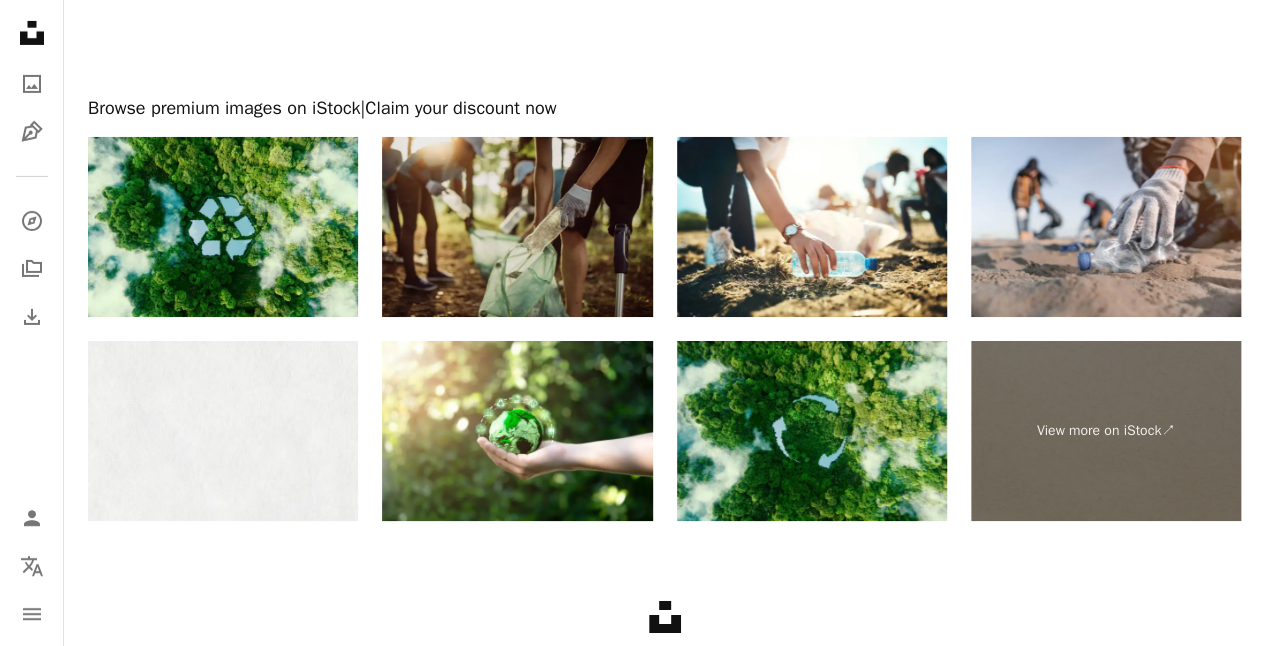 scroll, scrollTop: 3583, scrollLeft: 0, axis: vertical 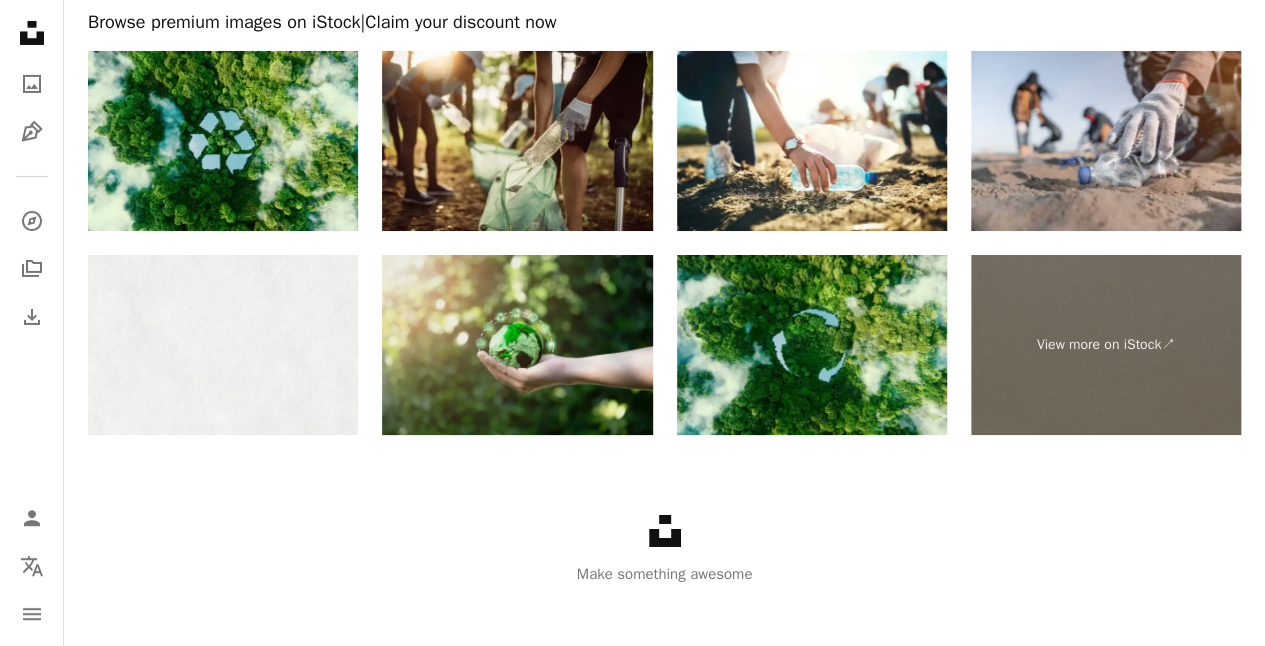 click at bounding box center [517, 345] 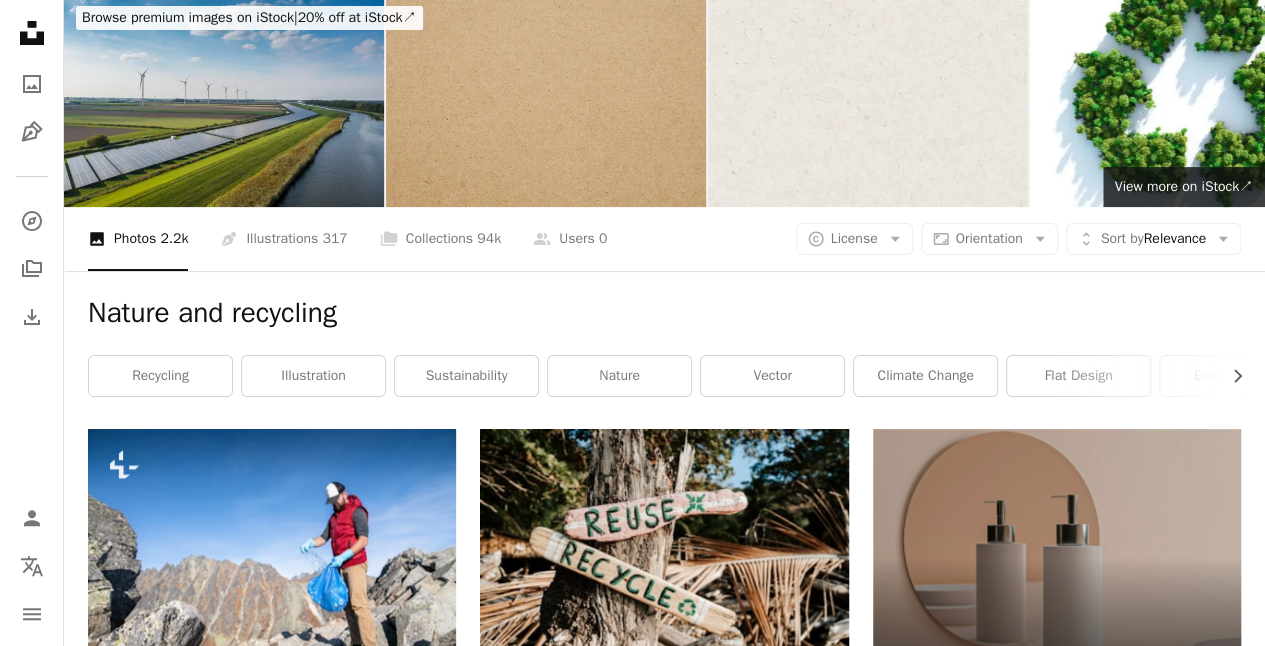 scroll, scrollTop: 0, scrollLeft: 0, axis: both 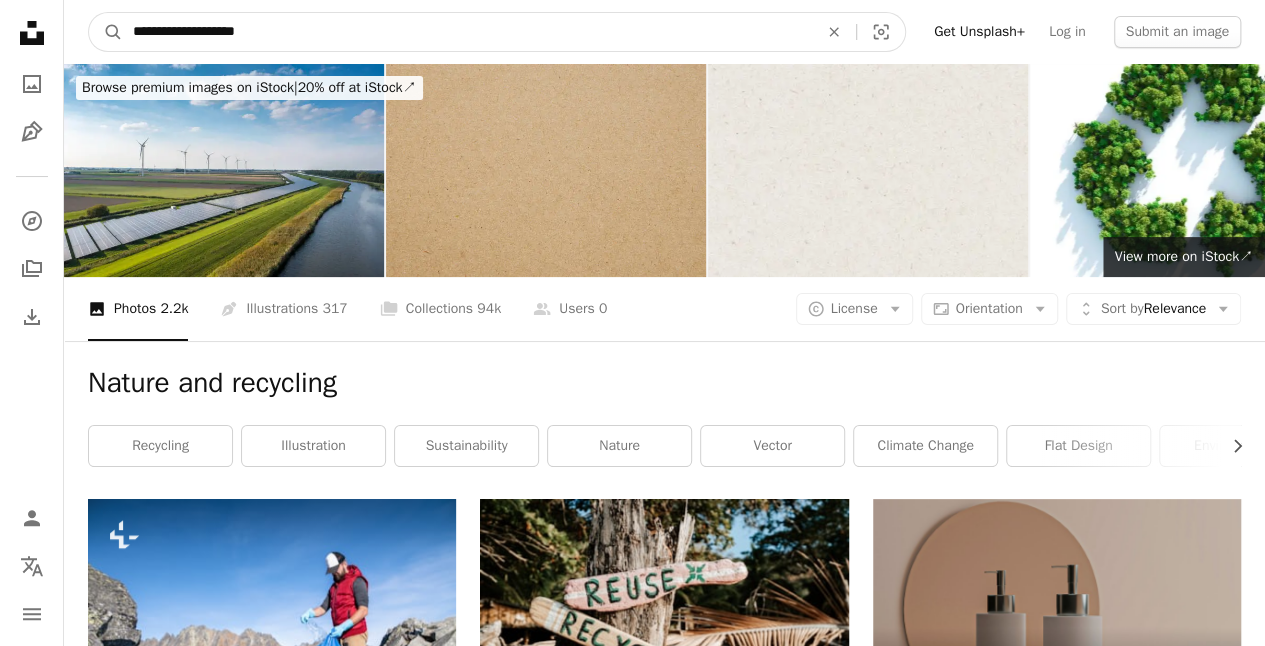 drag, startPoint x: 268, startPoint y: 35, endPoint x: 129, endPoint y: 30, distance: 139.0899 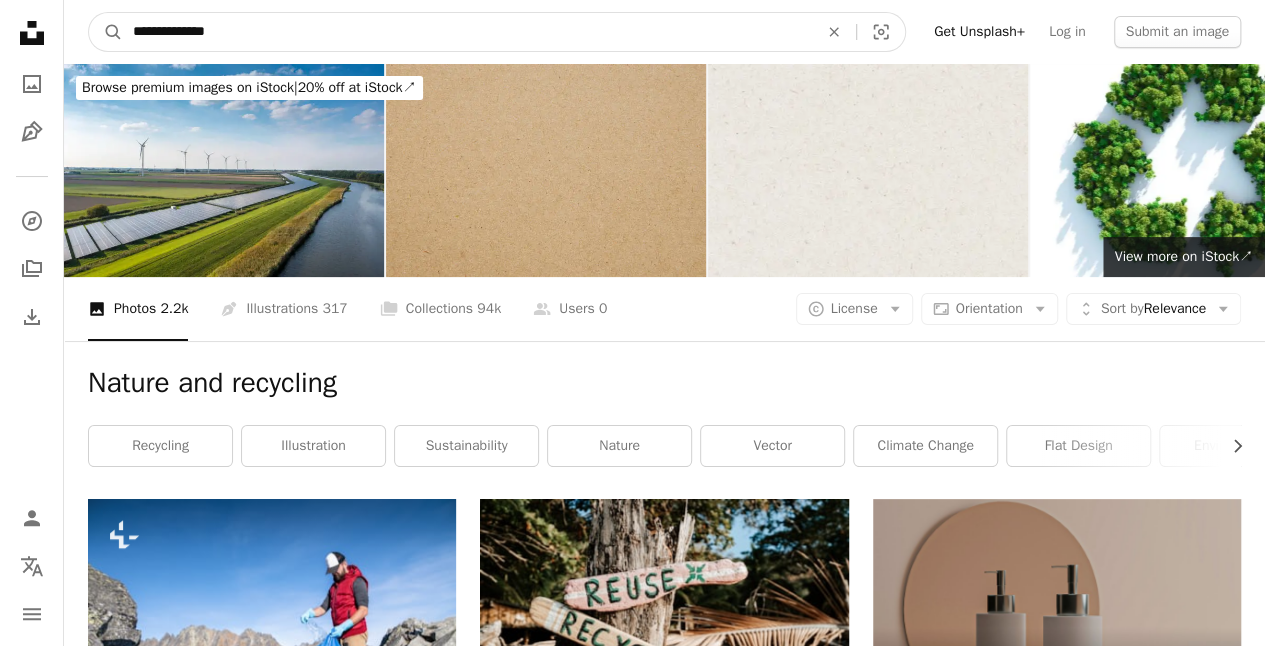 type on "**********" 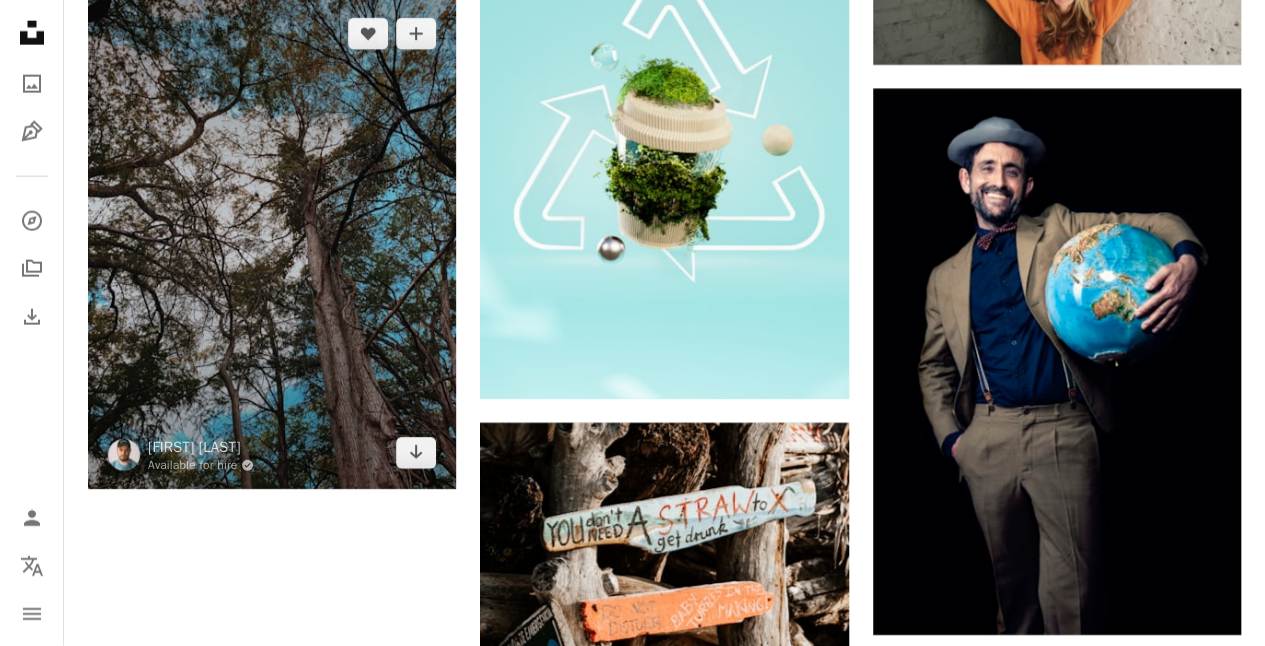 scroll, scrollTop: 3000, scrollLeft: 0, axis: vertical 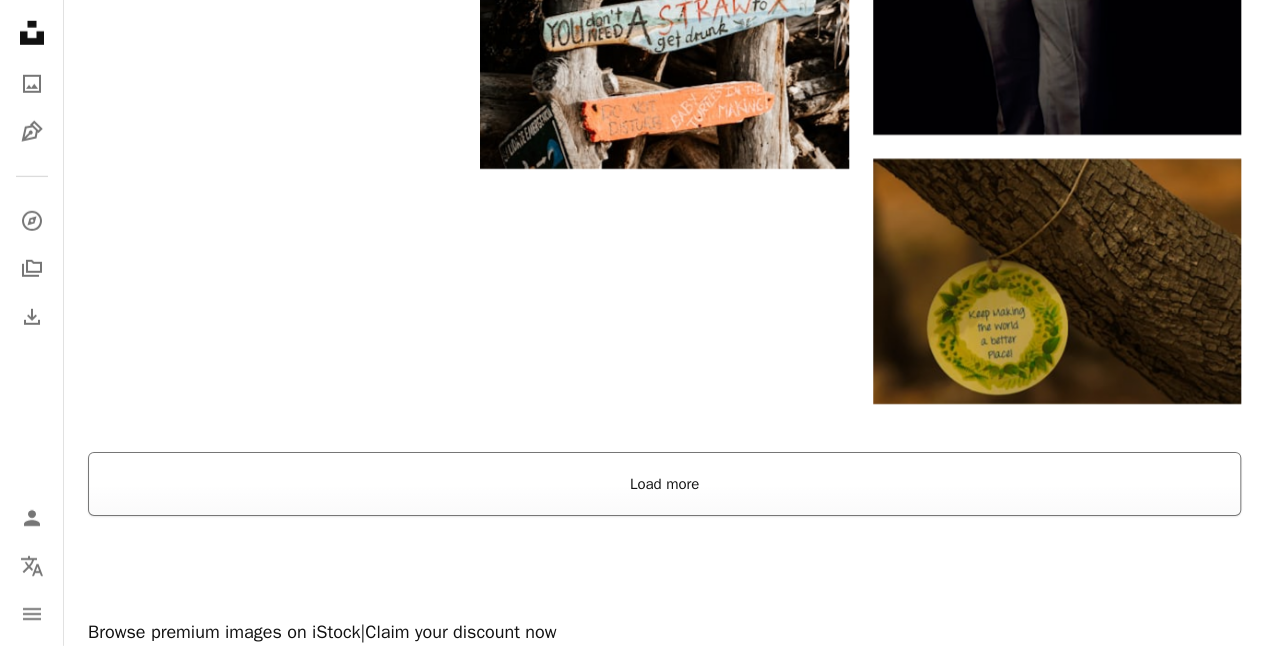 click on "Load more" at bounding box center (664, 484) 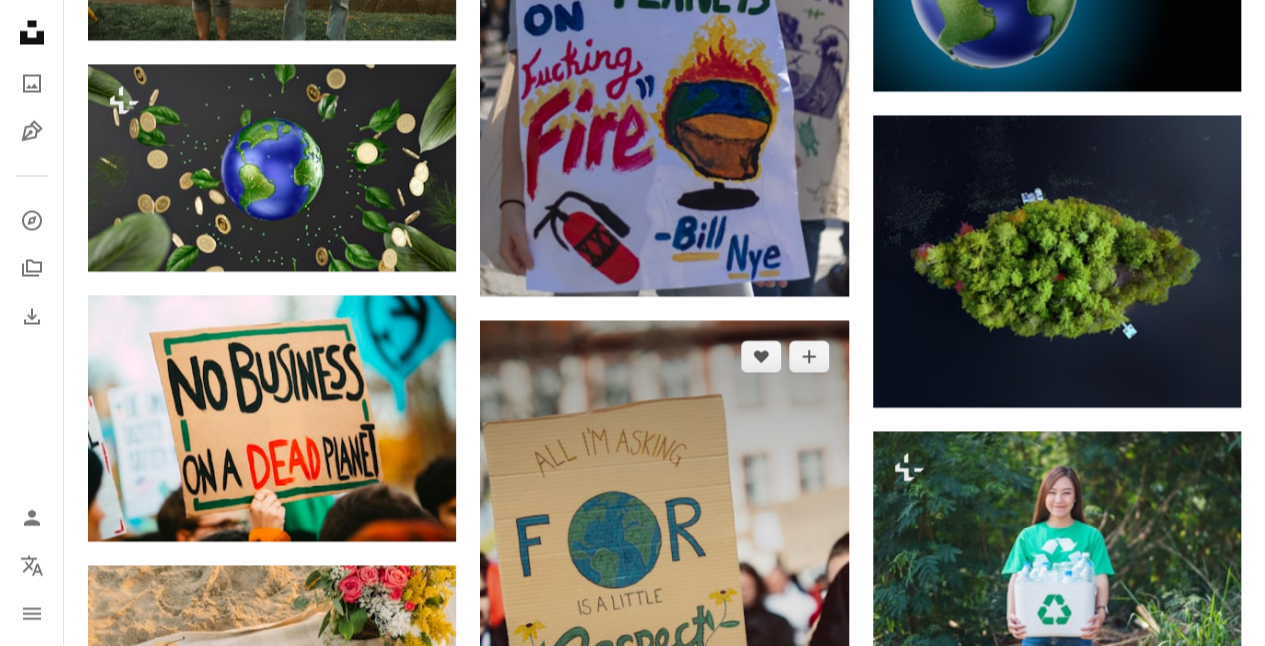 scroll, scrollTop: 20300, scrollLeft: 0, axis: vertical 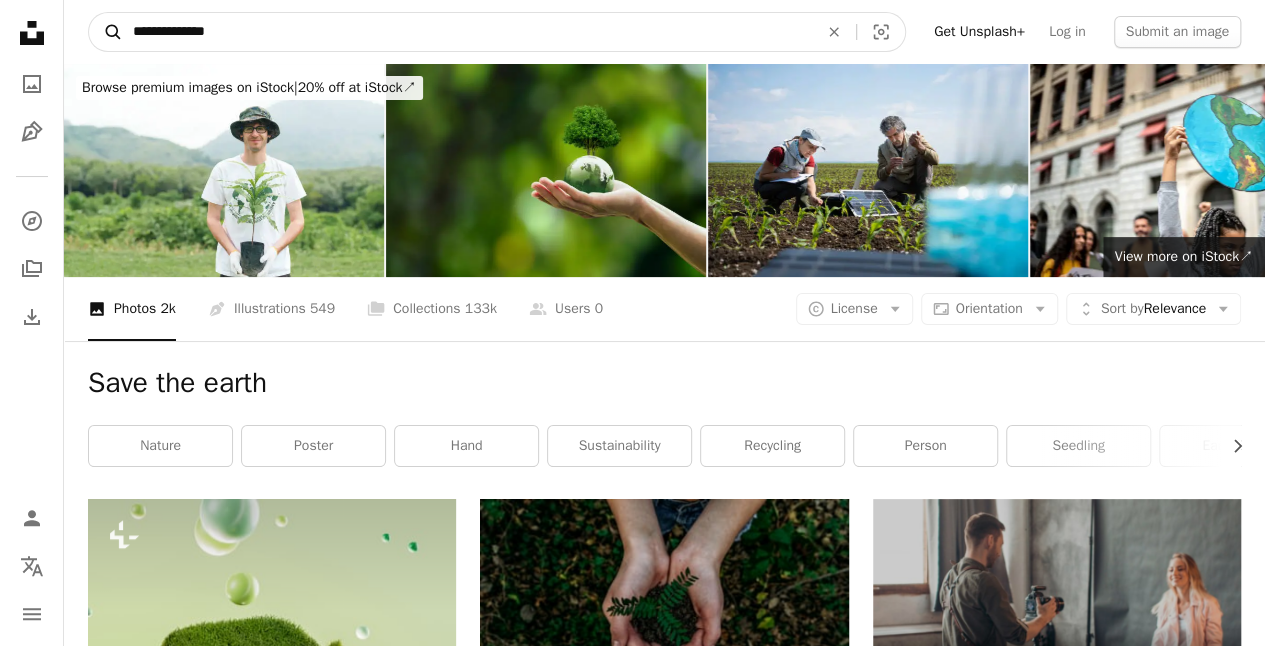 drag, startPoint x: 283, startPoint y: 28, endPoint x: 122, endPoint y: 28, distance: 161 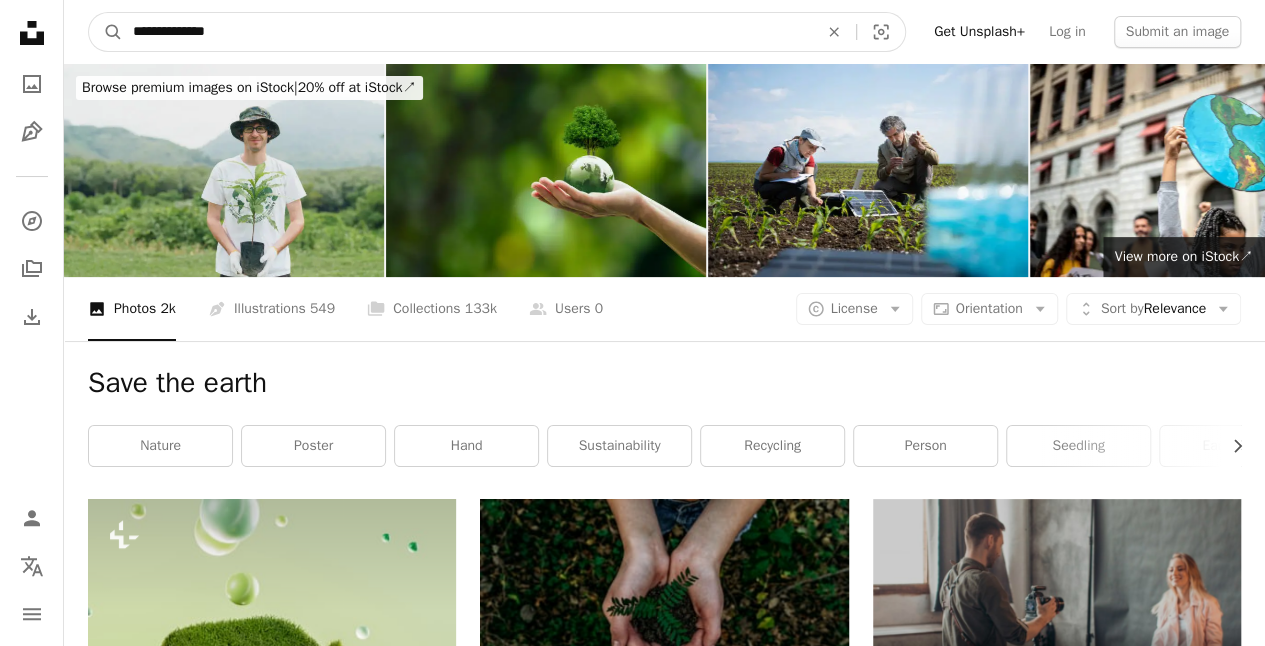 type on "**********" 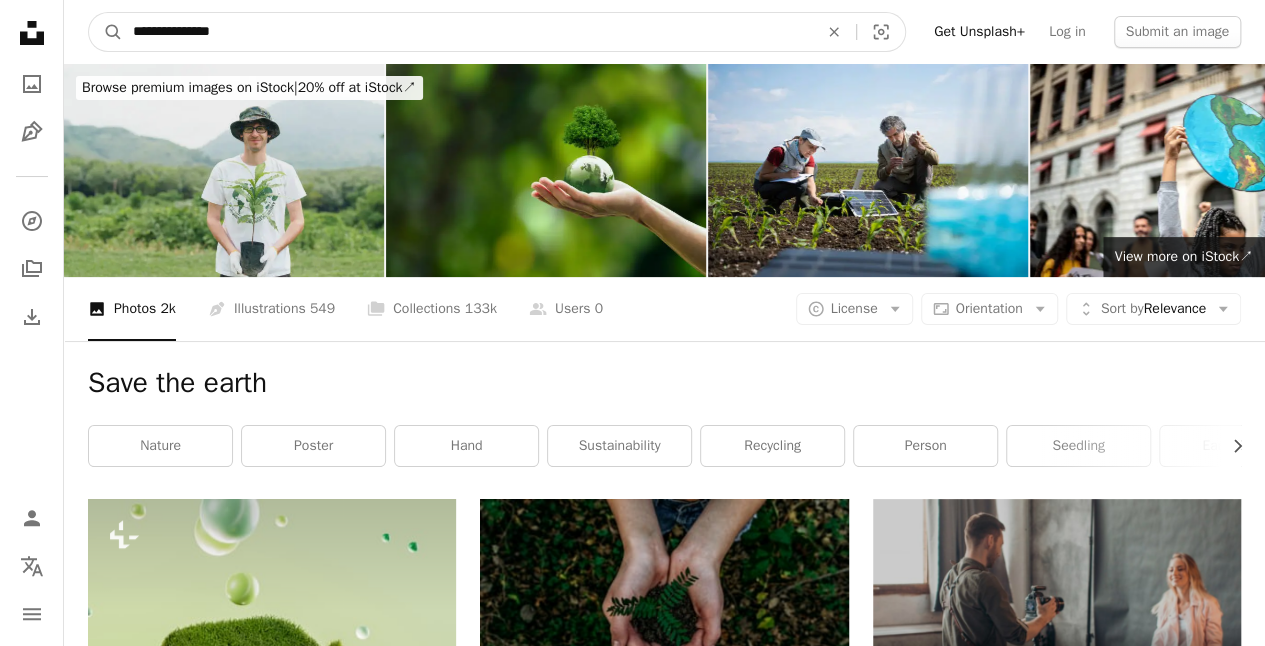 click on "A magnifying glass" at bounding box center [106, 32] 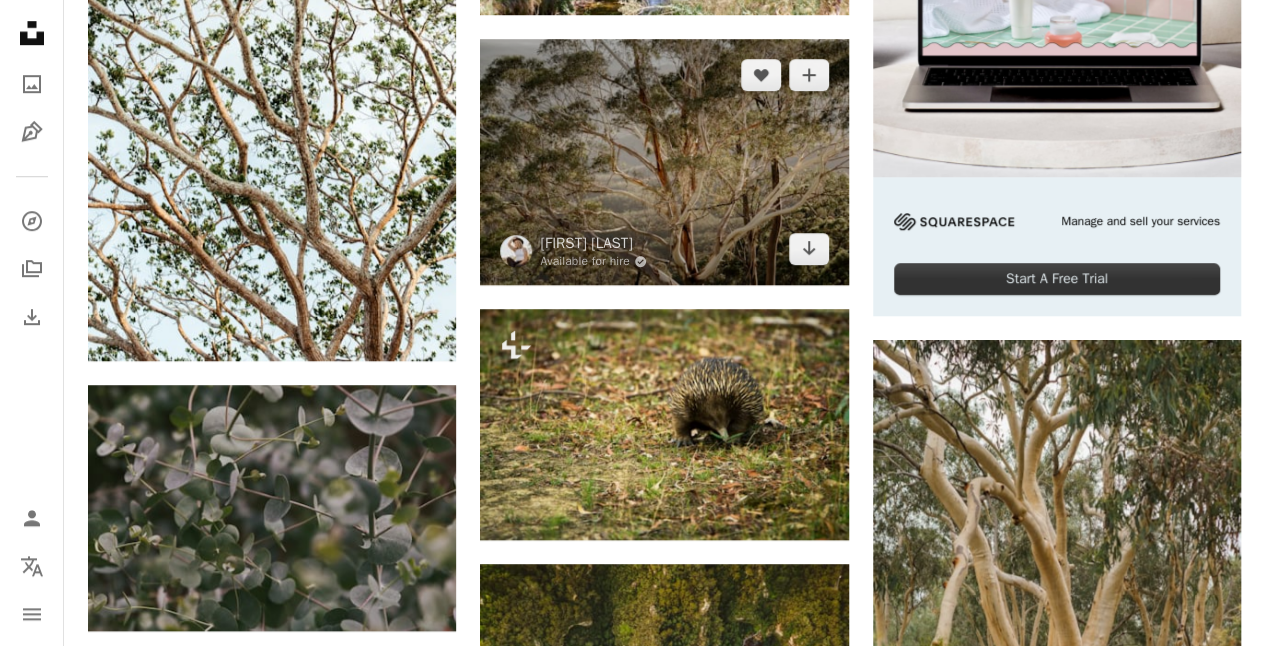 scroll, scrollTop: 700, scrollLeft: 0, axis: vertical 